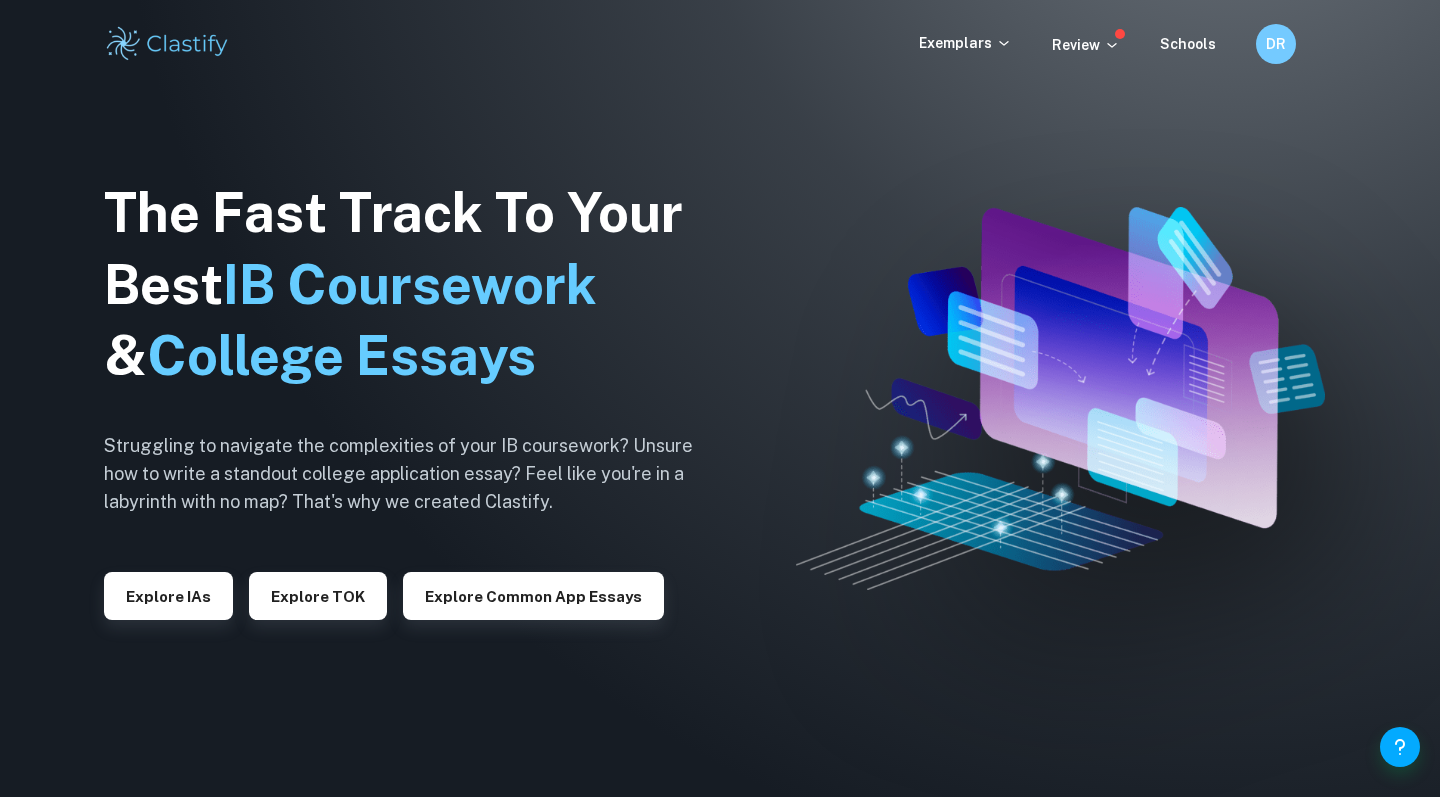 scroll, scrollTop: 0, scrollLeft: 0, axis: both 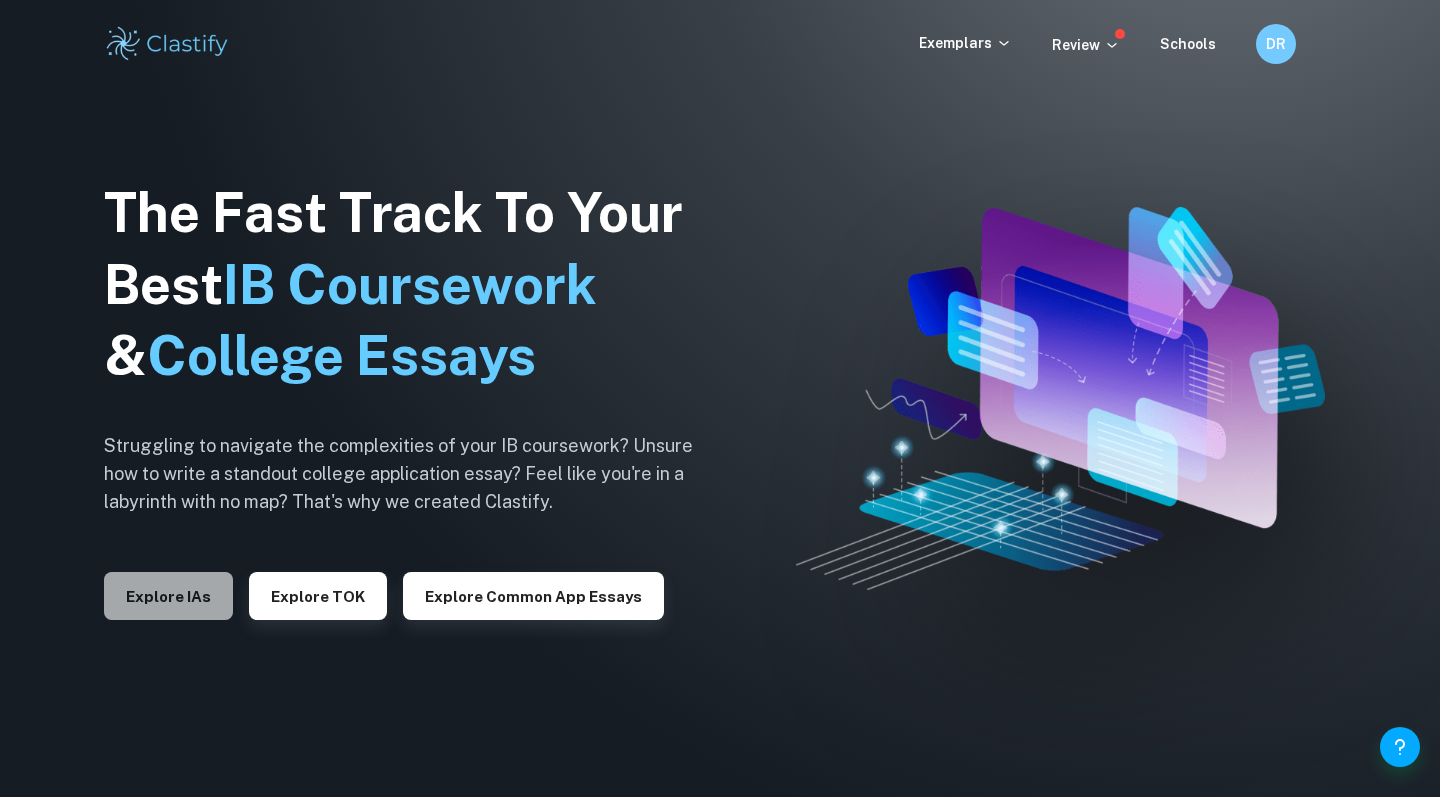 click on "Explore IAs" at bounding box center [168, 596] 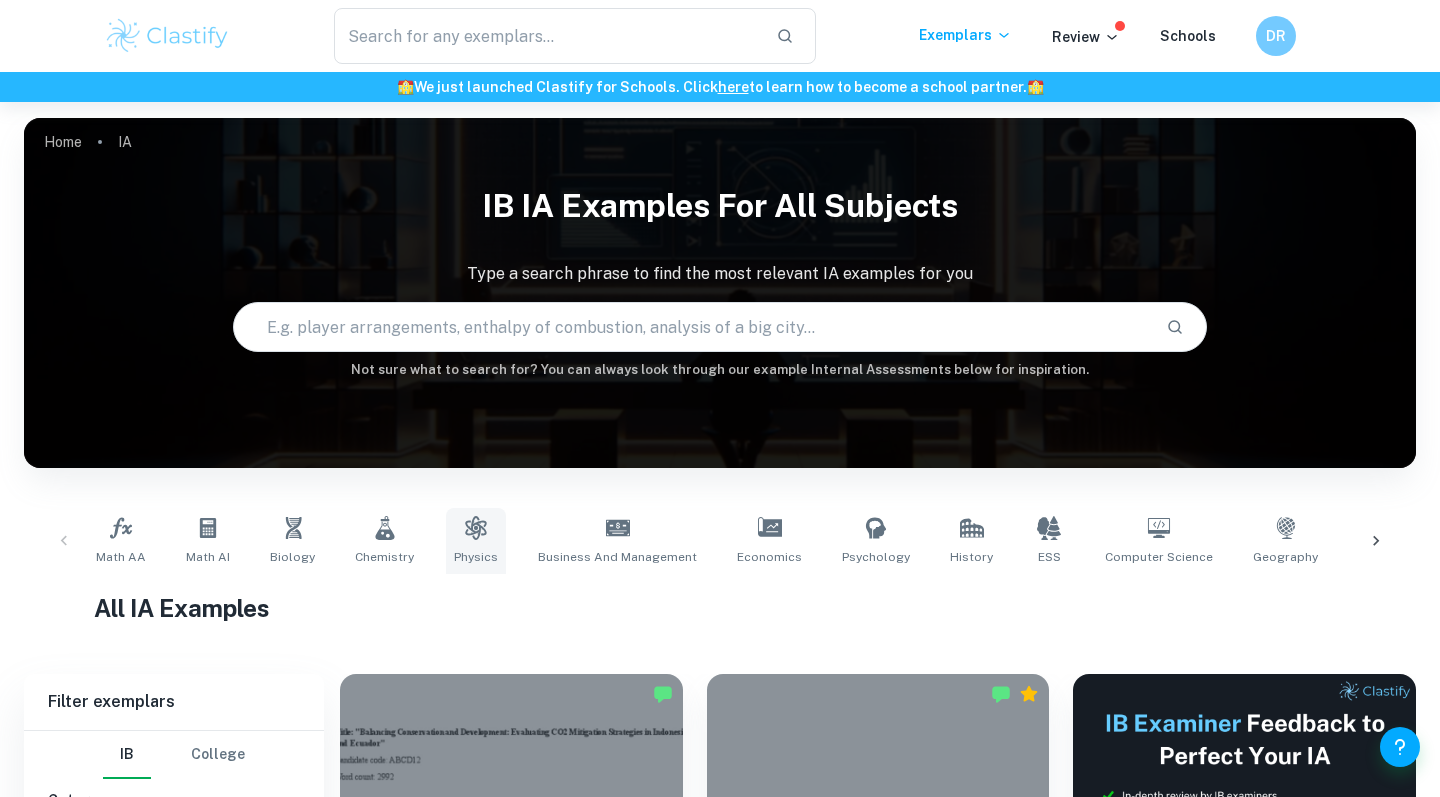 click on "Physics" at bounding box center (476, 541) 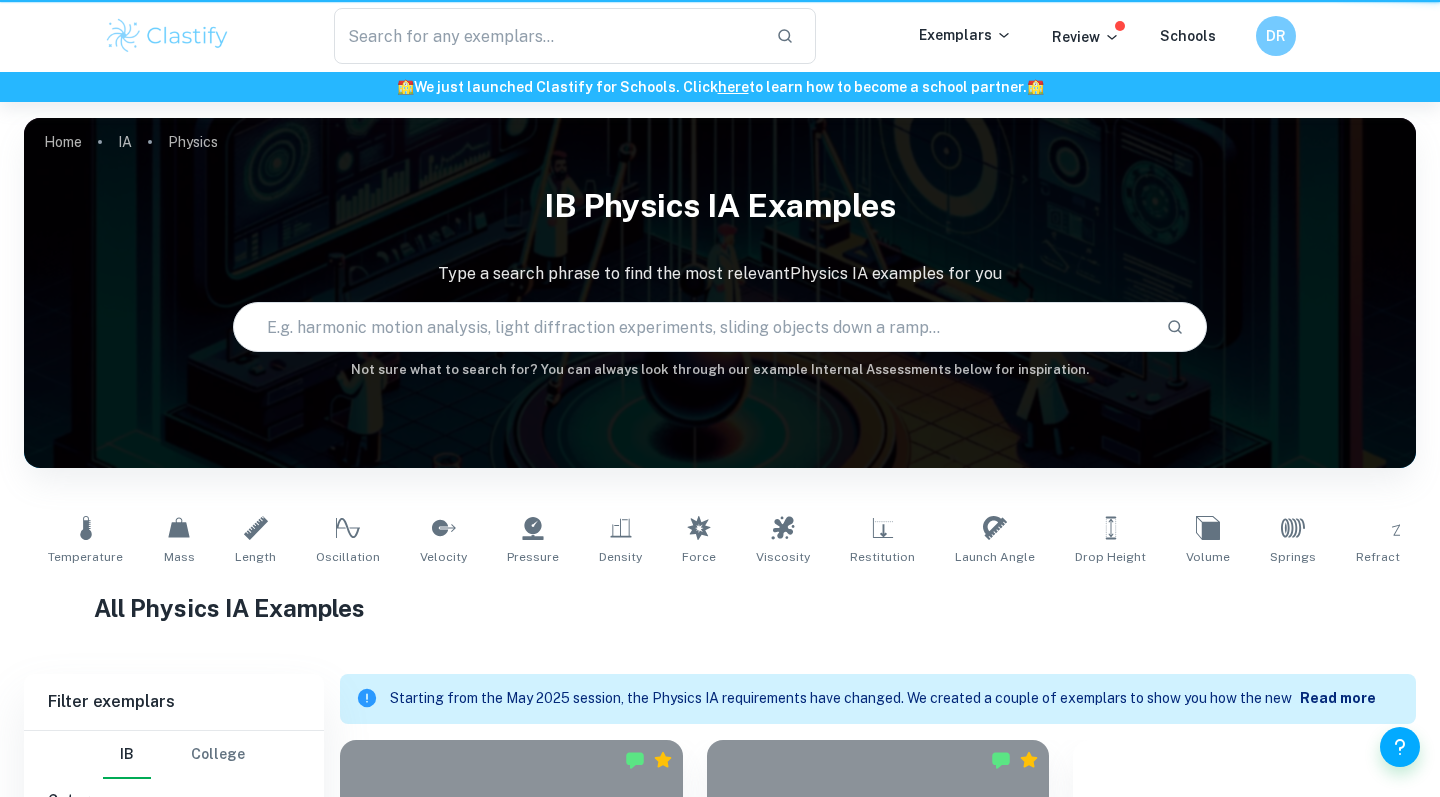 type on "Physics" 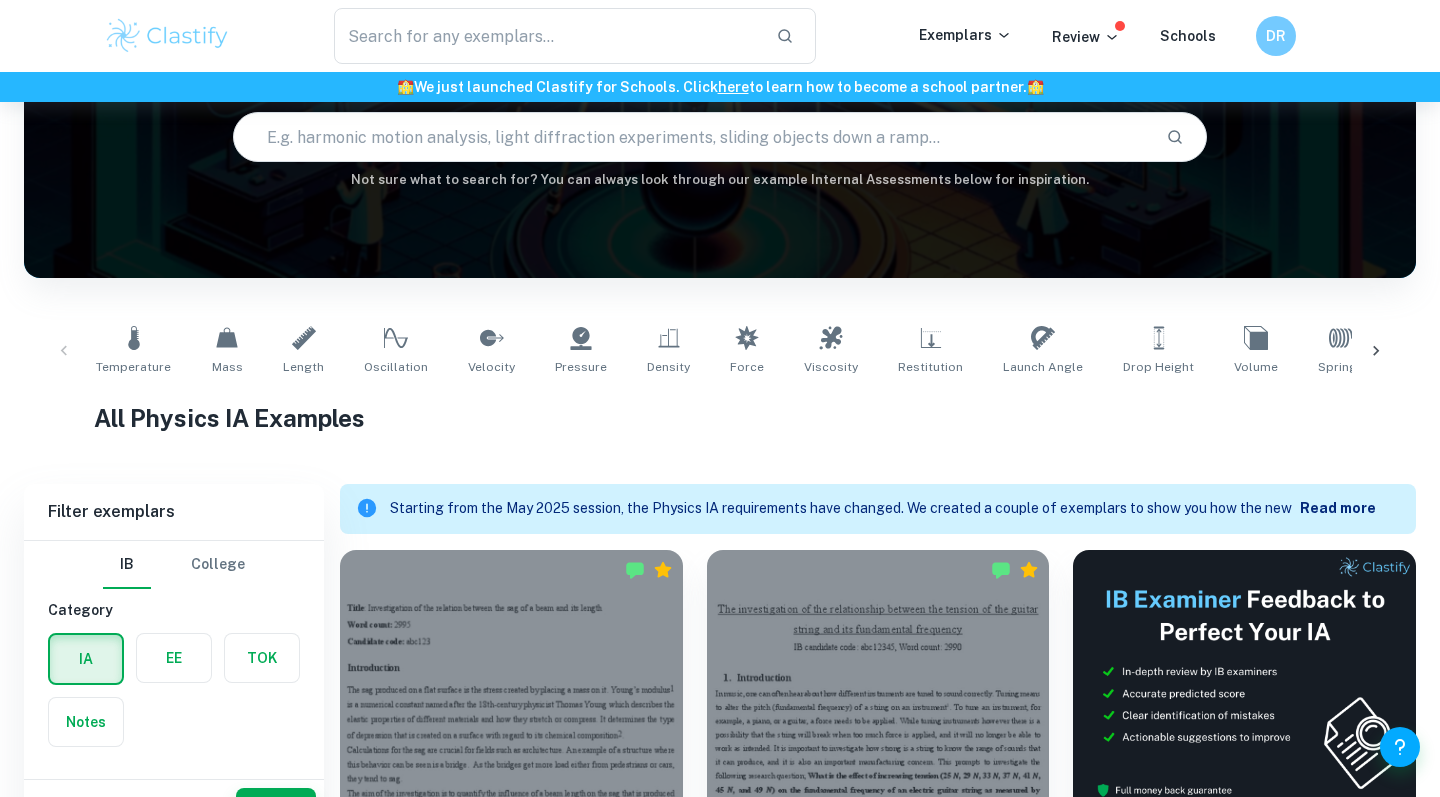 scroll, scrollTop: 246, scrollLeft: 0, axis: vertical 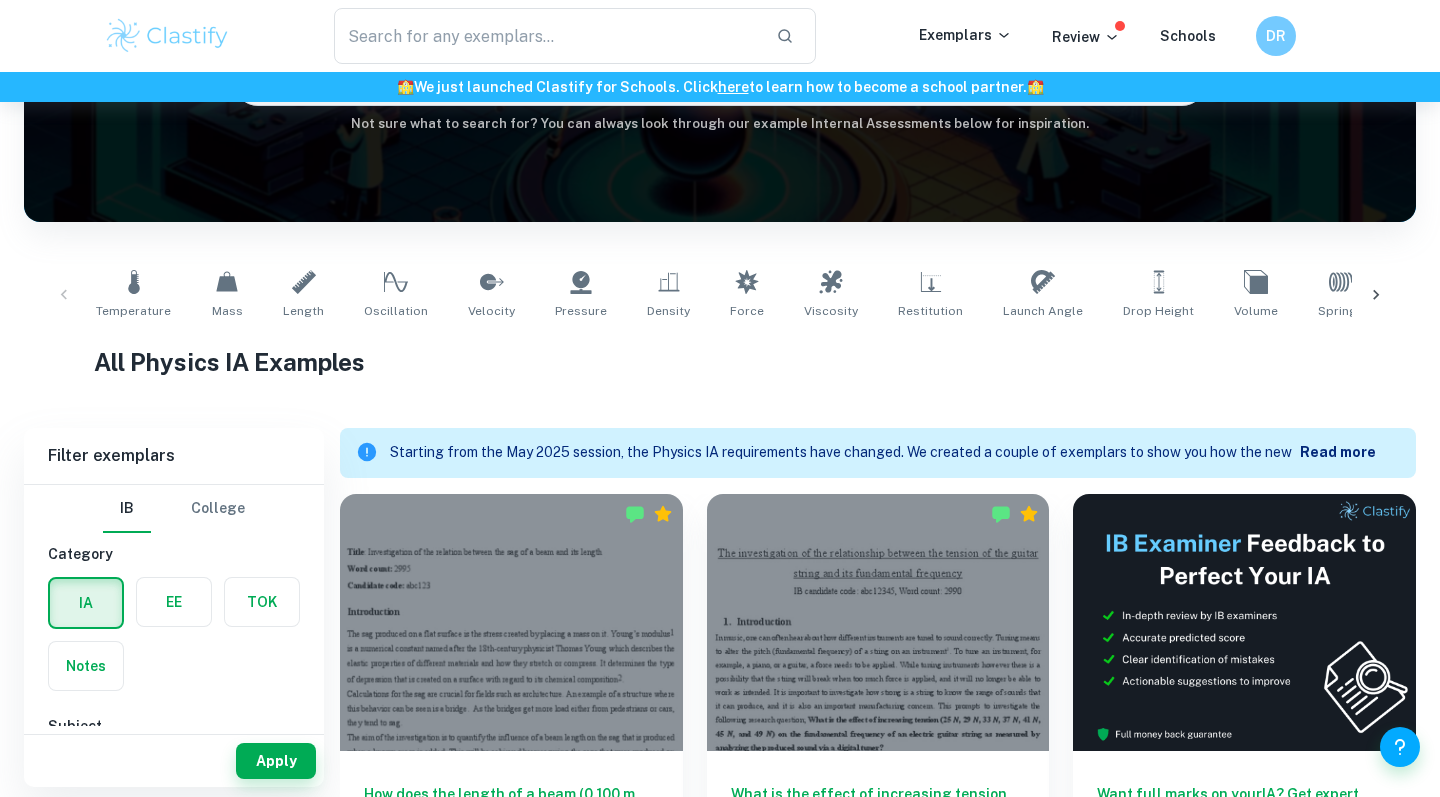 click at bounding box center [1376, 295] 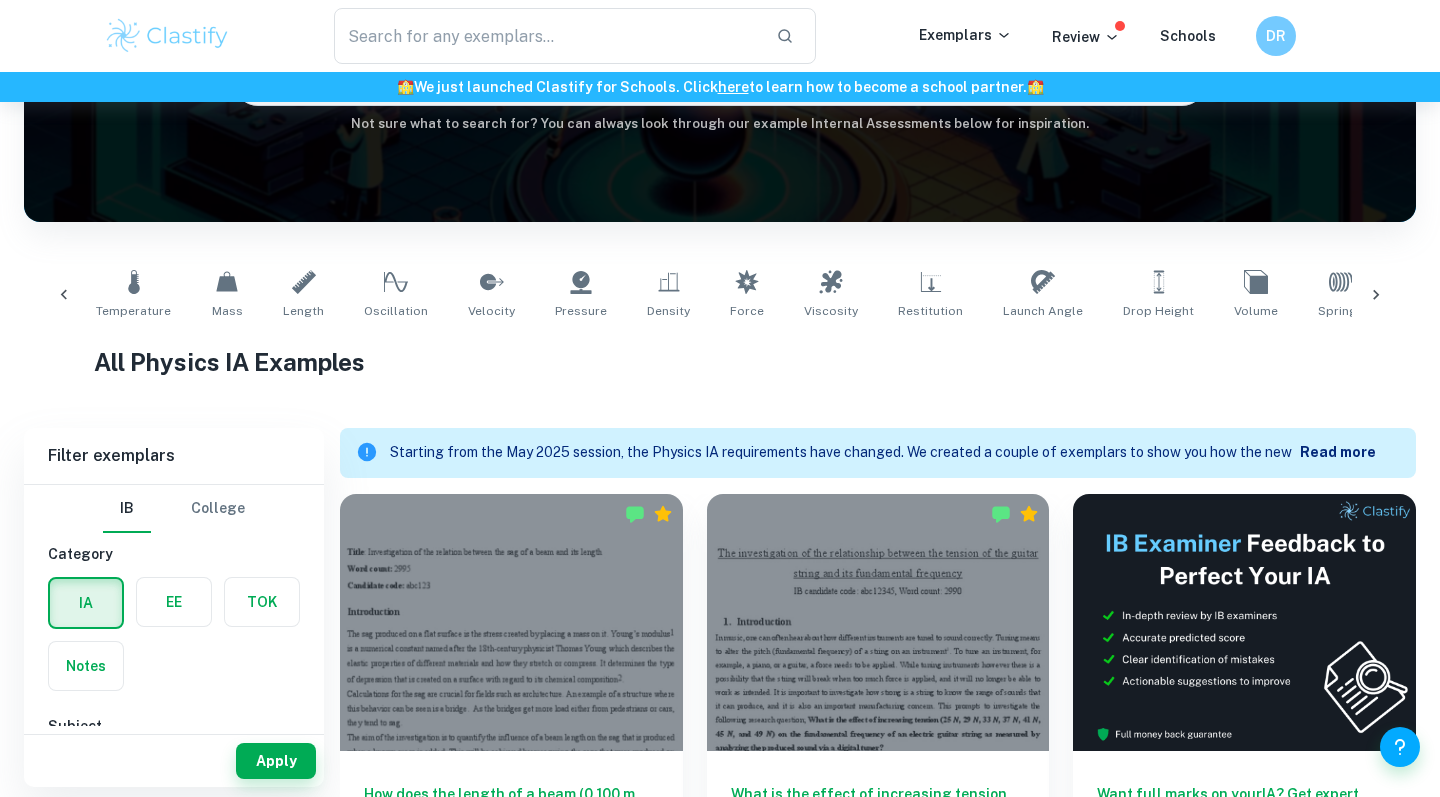scroll, scrollTop: 0, scrollLeft: 618, axis: horizontal 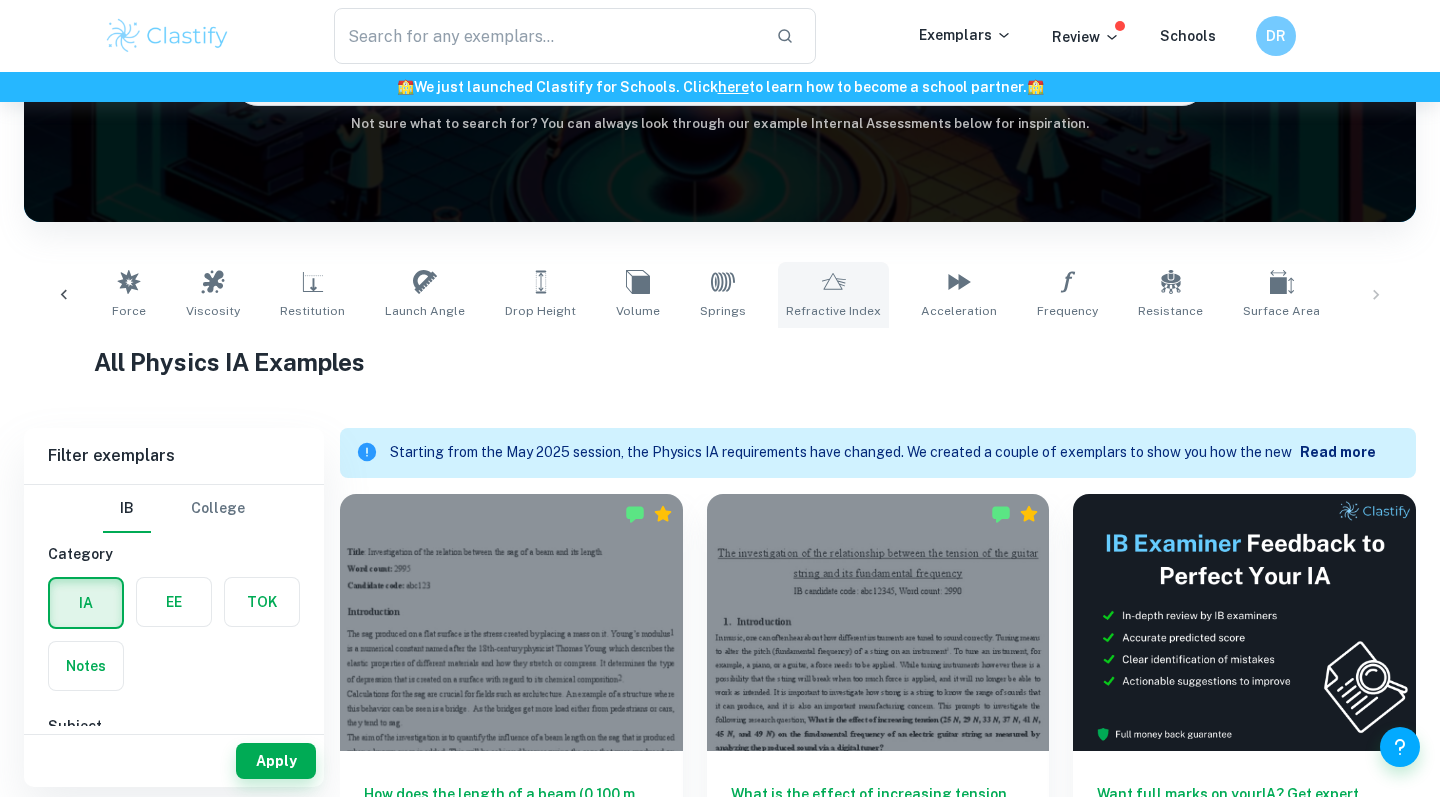 click on "Refractive Index" at bounding box center [833, 295] 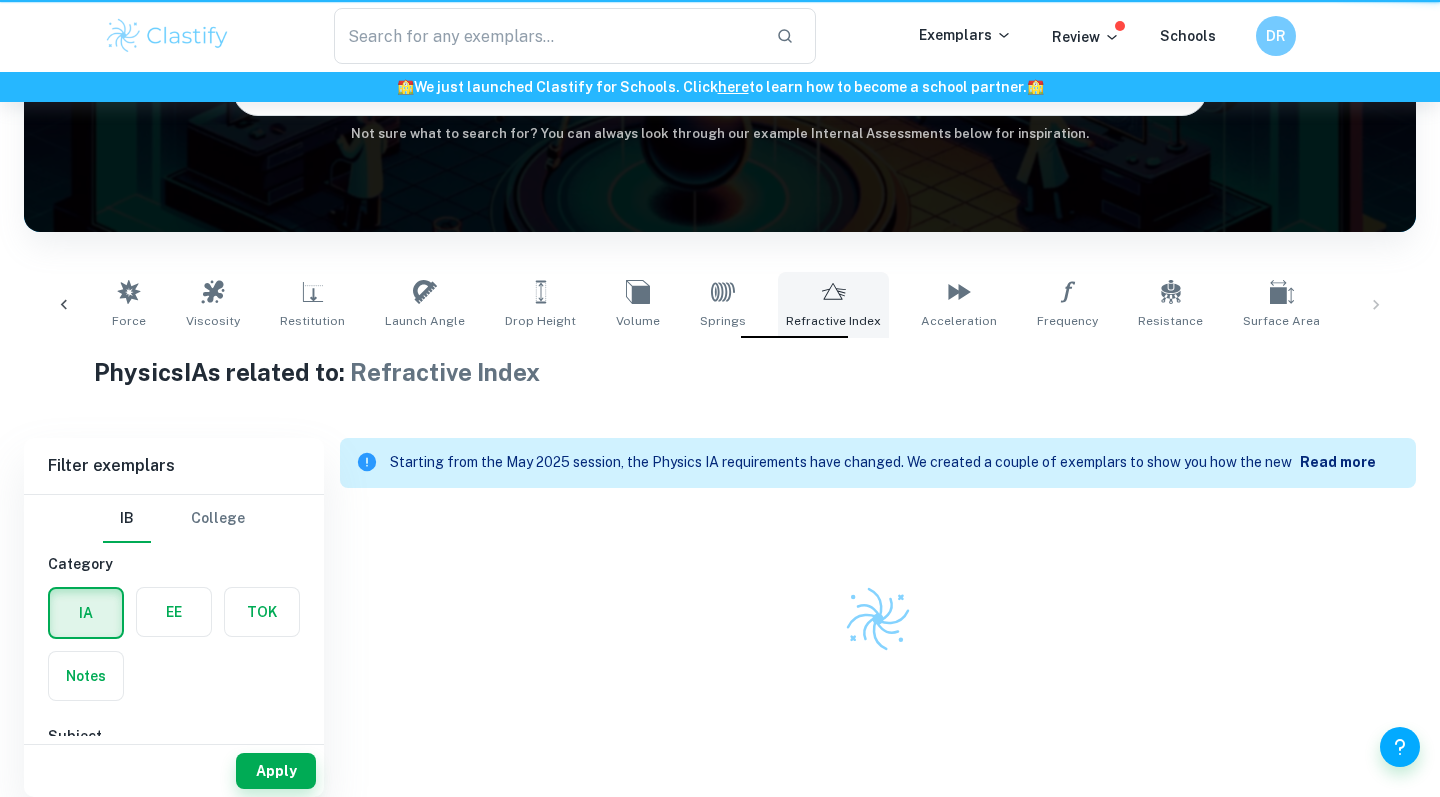 type on "Refractive Index" 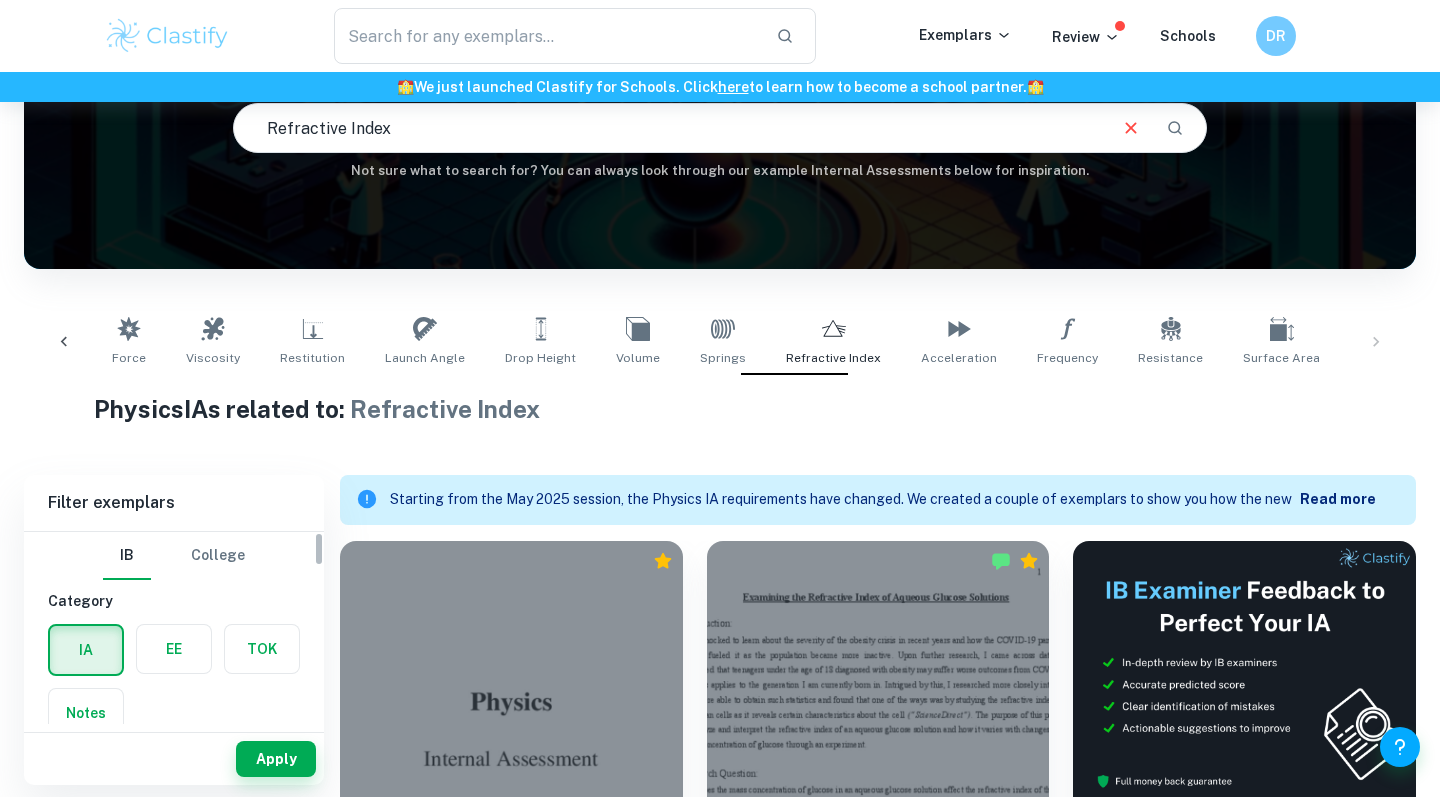 scroll, scrollTop: 197, scrollLeft: 0, axis: vertical 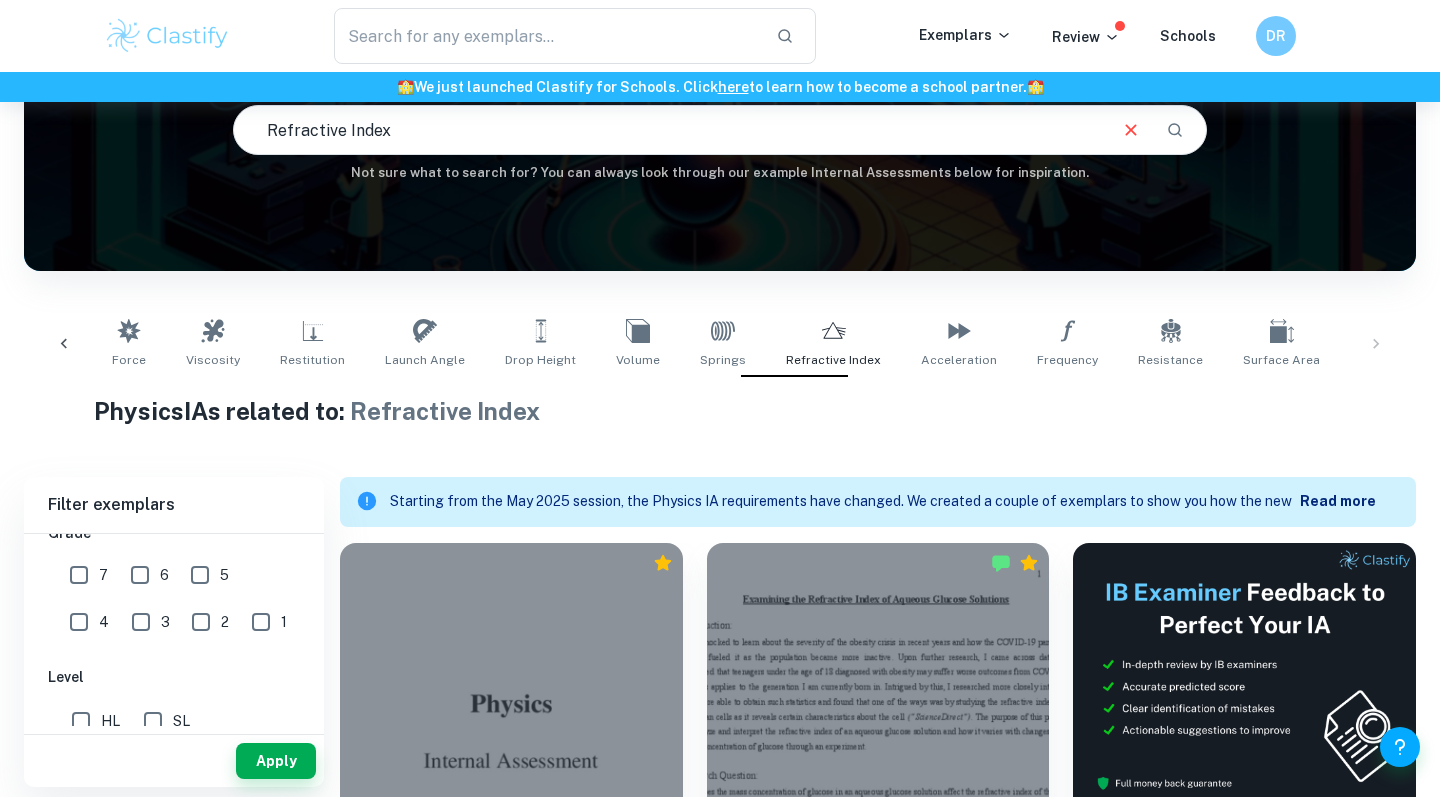 click on "7" at bounding box center [79, 575] 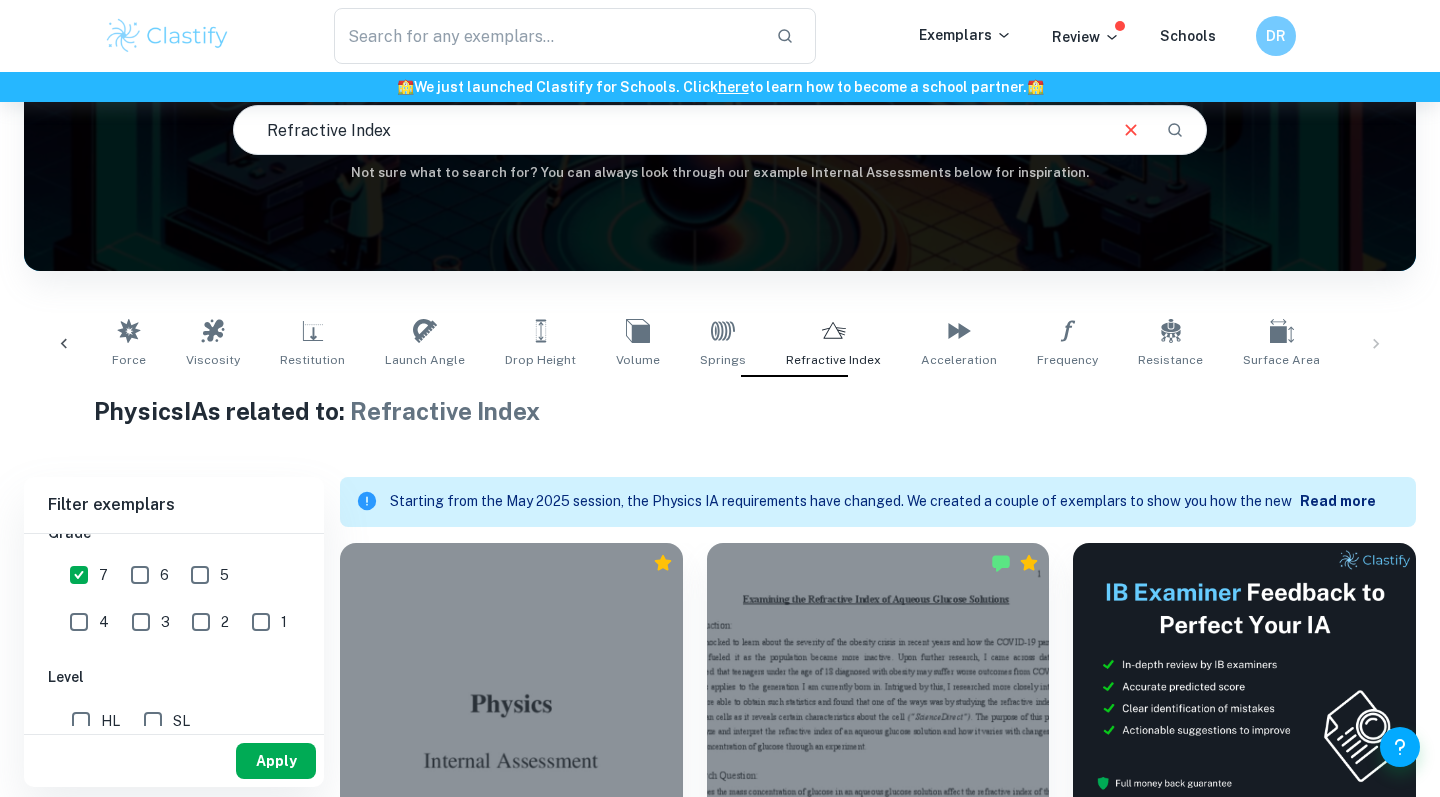 click on "Apply" at bounding box center (276, 761) 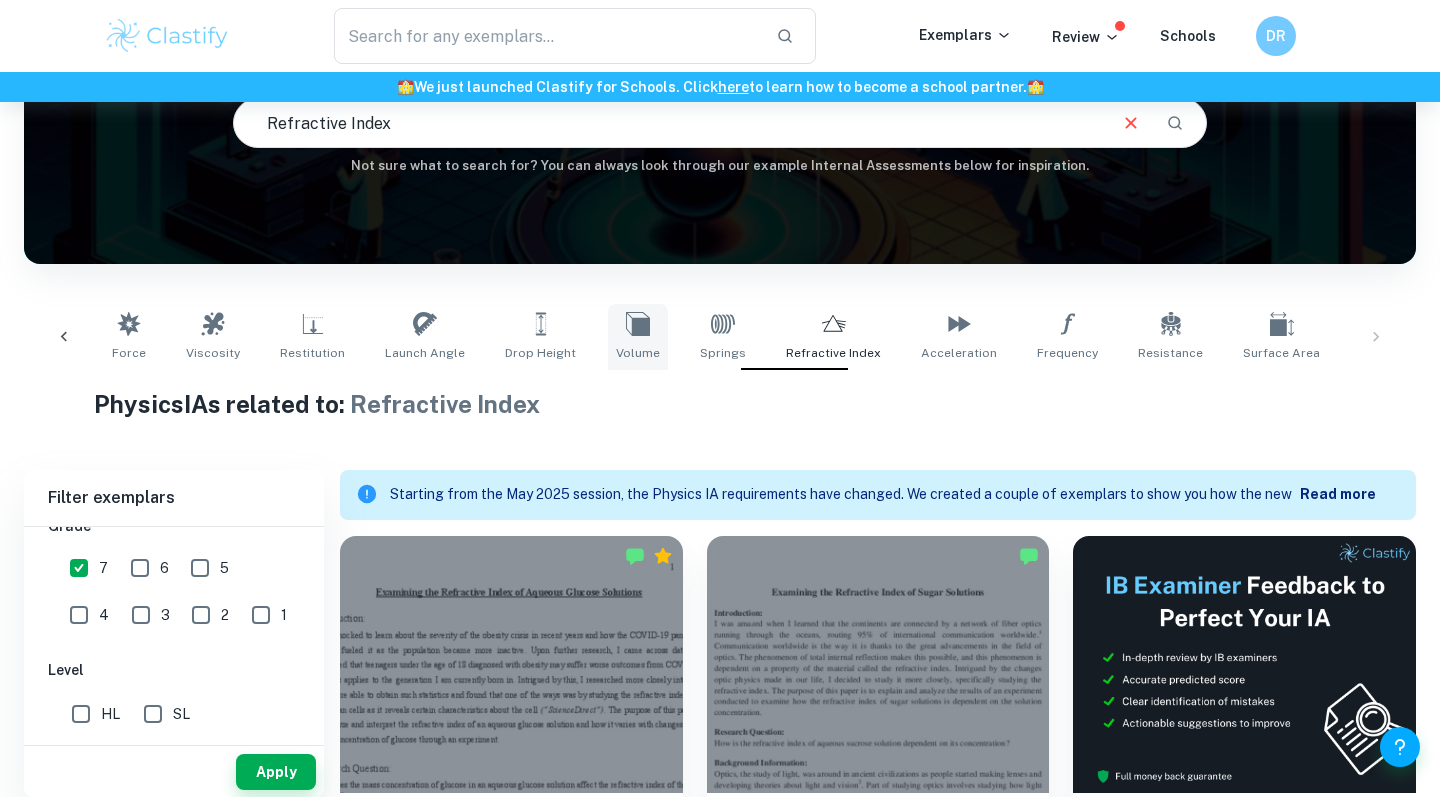 scroll, scrollTop: 206, scrollLeft: 0, axis: vertical 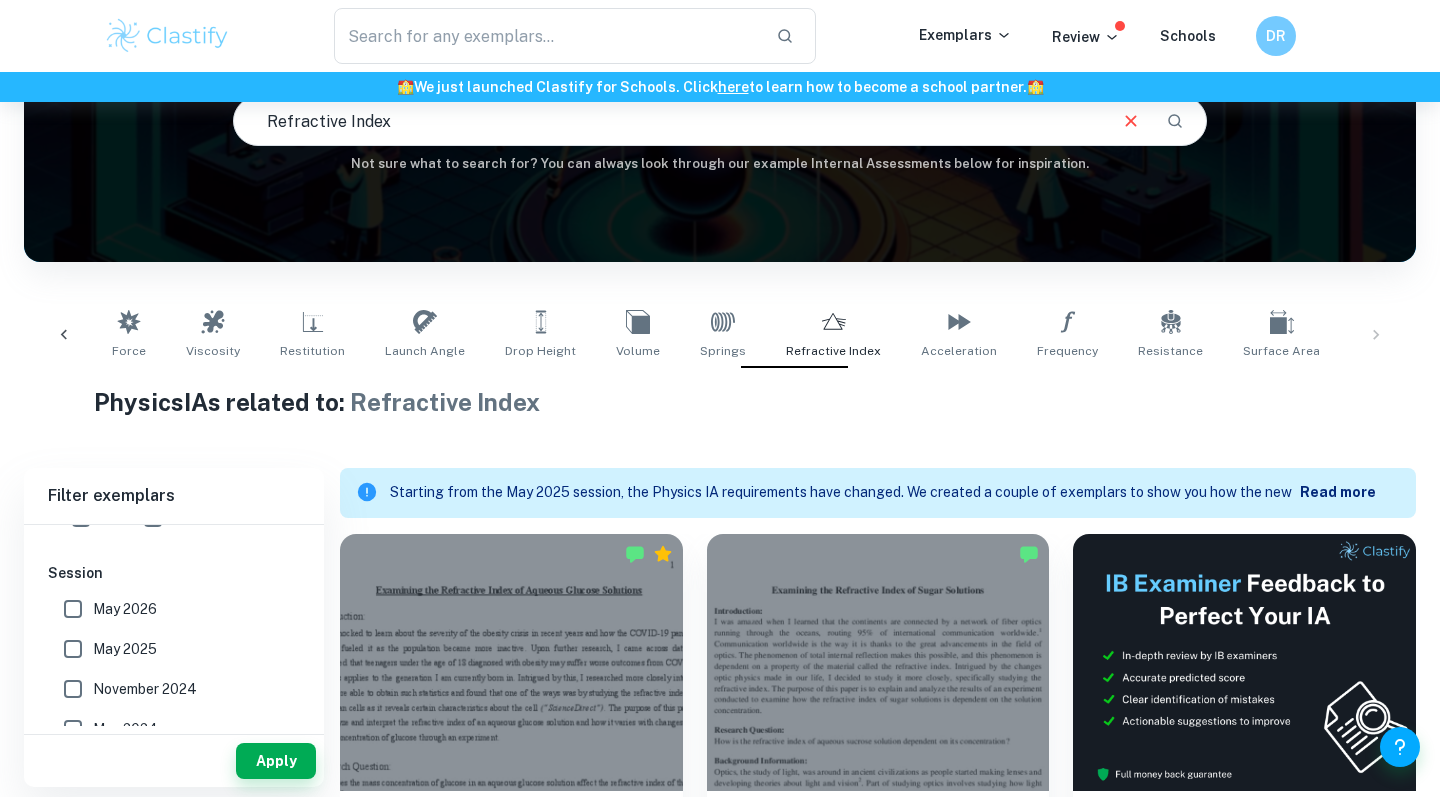 click on "November 2024" at bounding box center [73, 689] 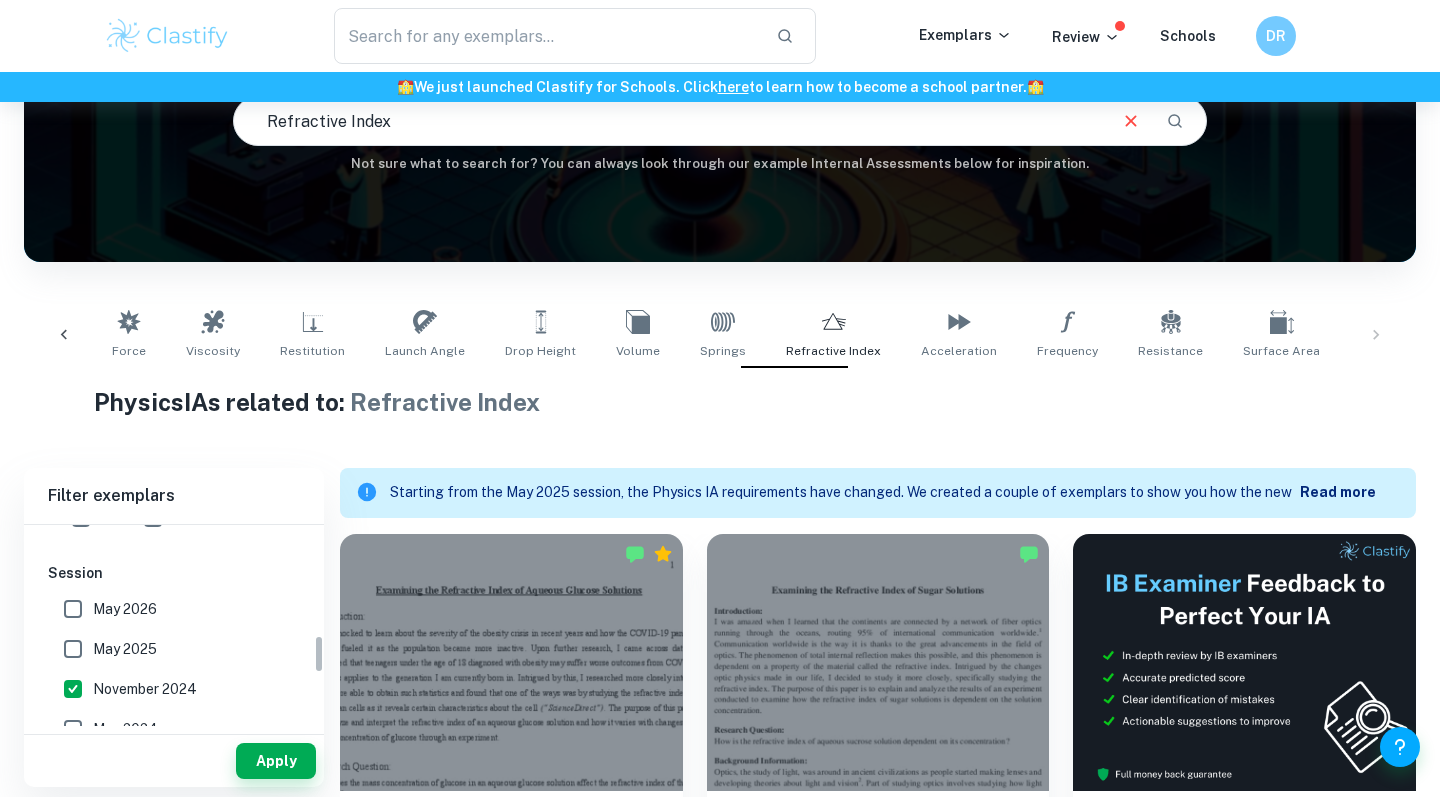 scroll, scrollTop: 632, scrollLeft: 0, axis: vertical 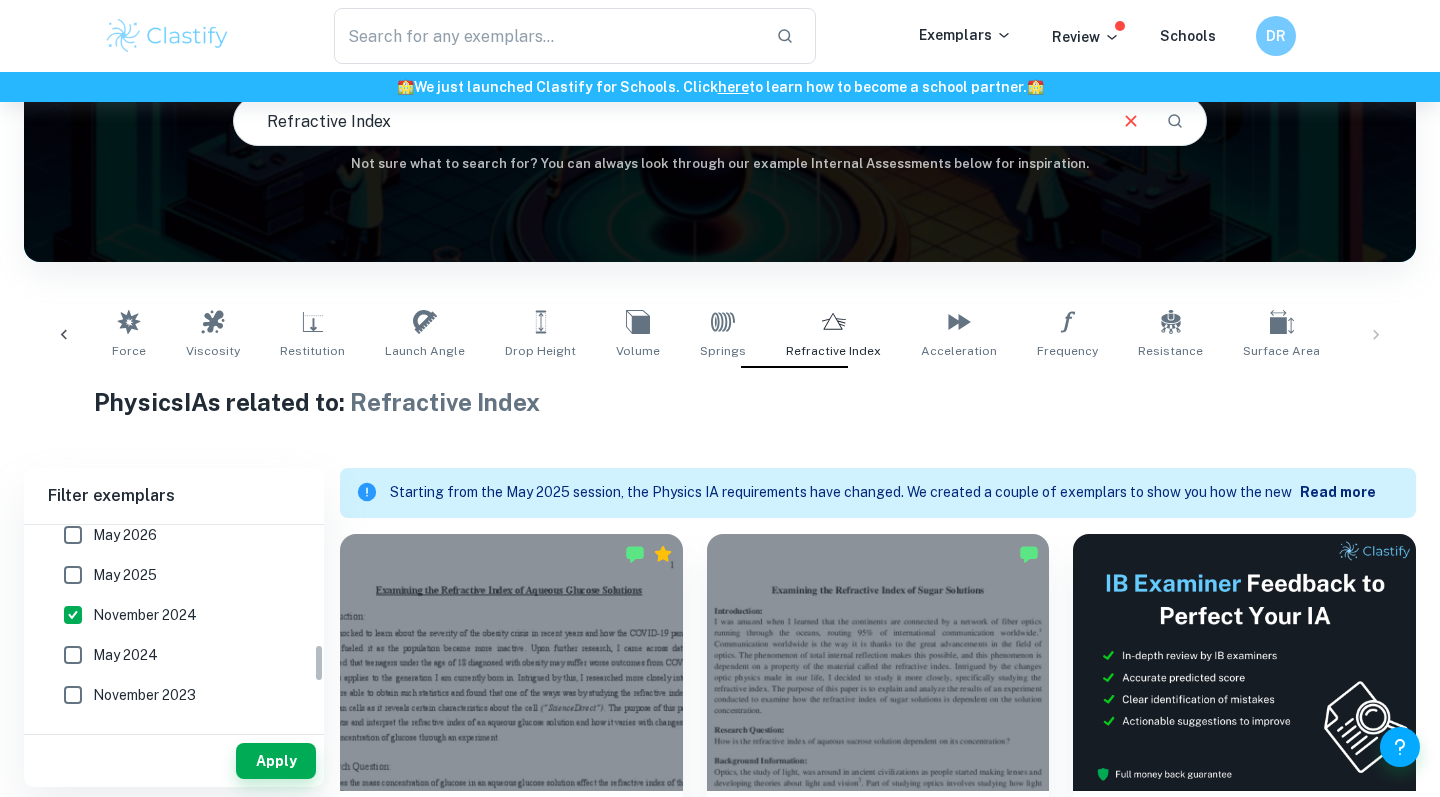click on "May 2024" at bounding box center (73, 655) 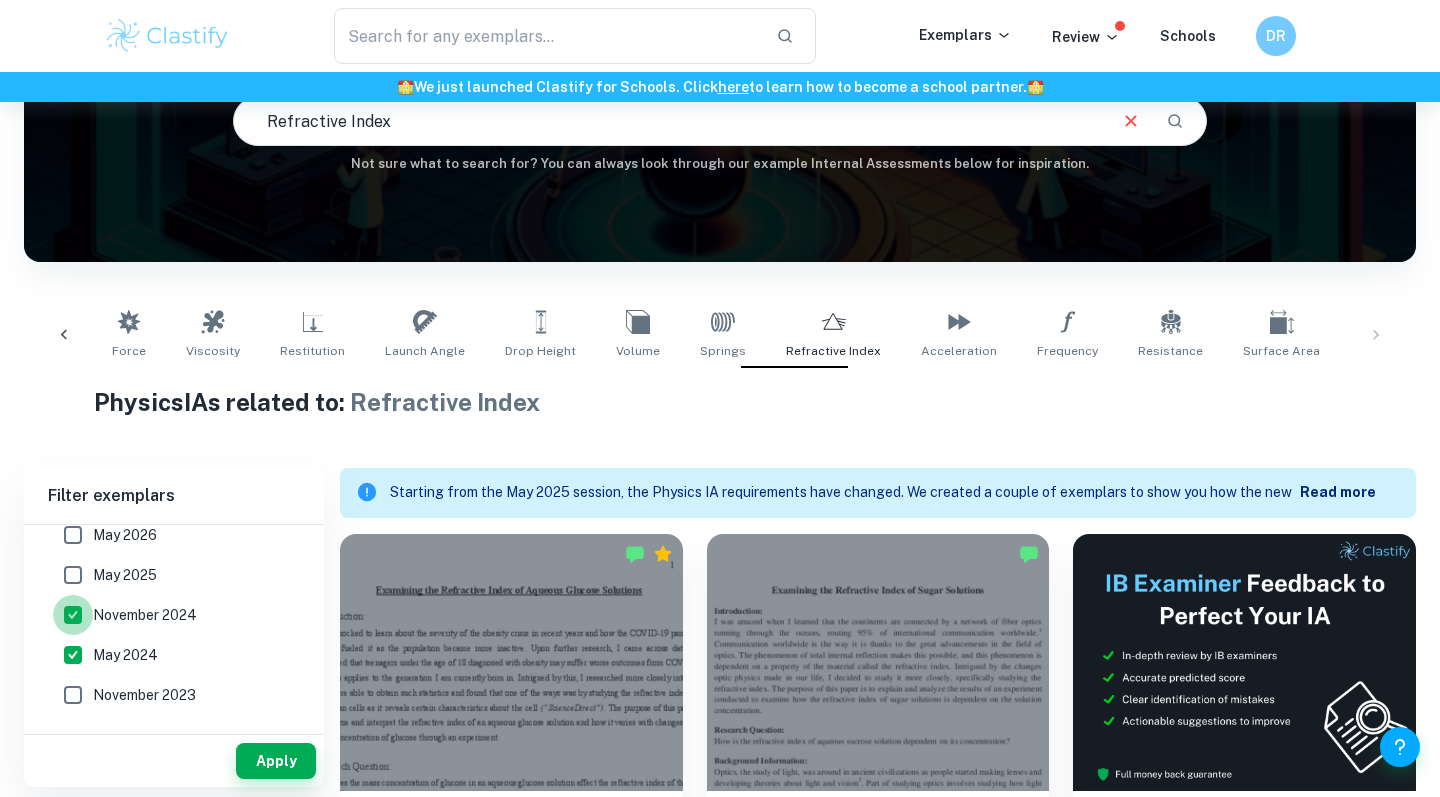 click on "November 2024" at bounding box center (73, 615) 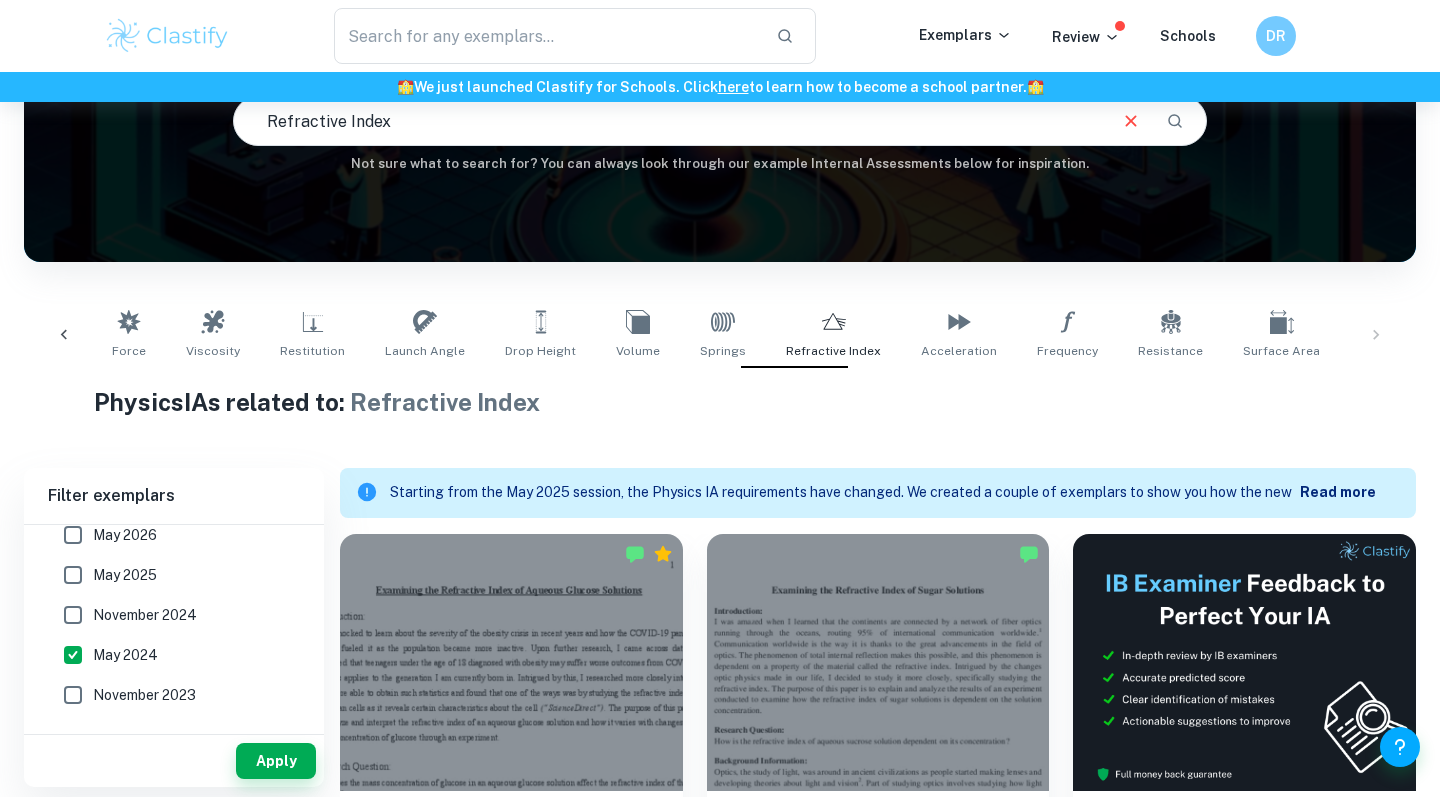 click on "May 2025" at bounding box center (73, 575) 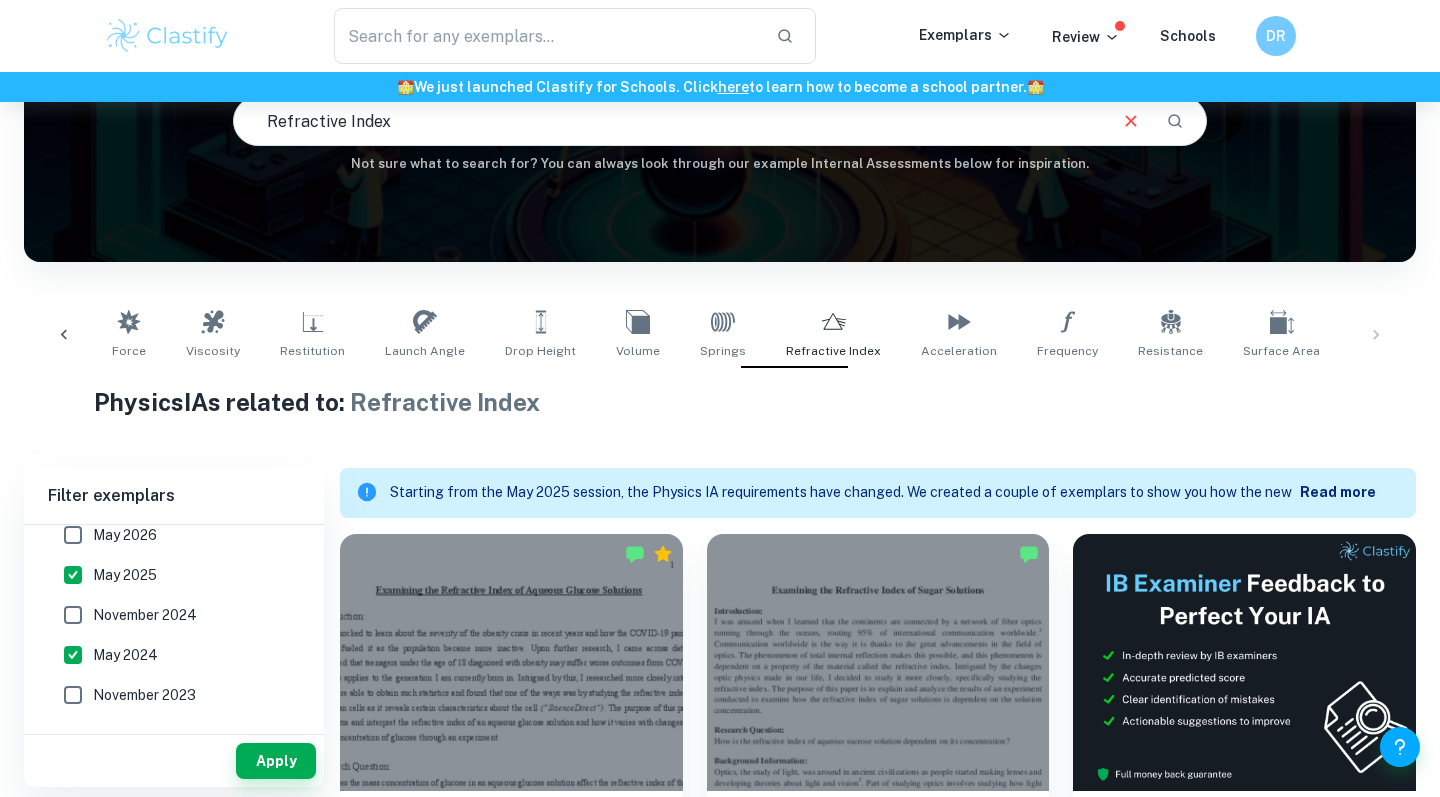 click on "November 2024" at bounding box center (73, 615) 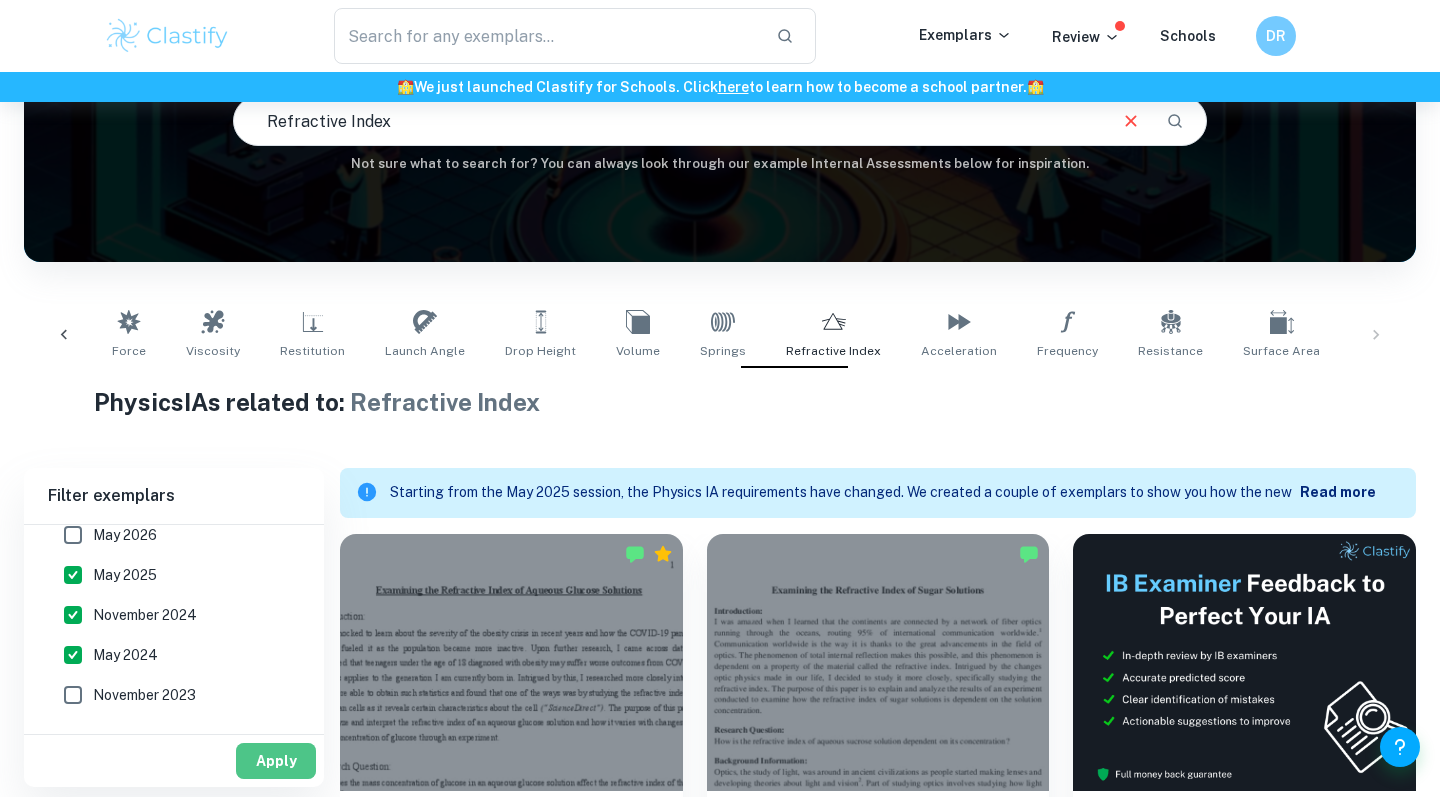click on "Apply" at bounding box center [276, 761] 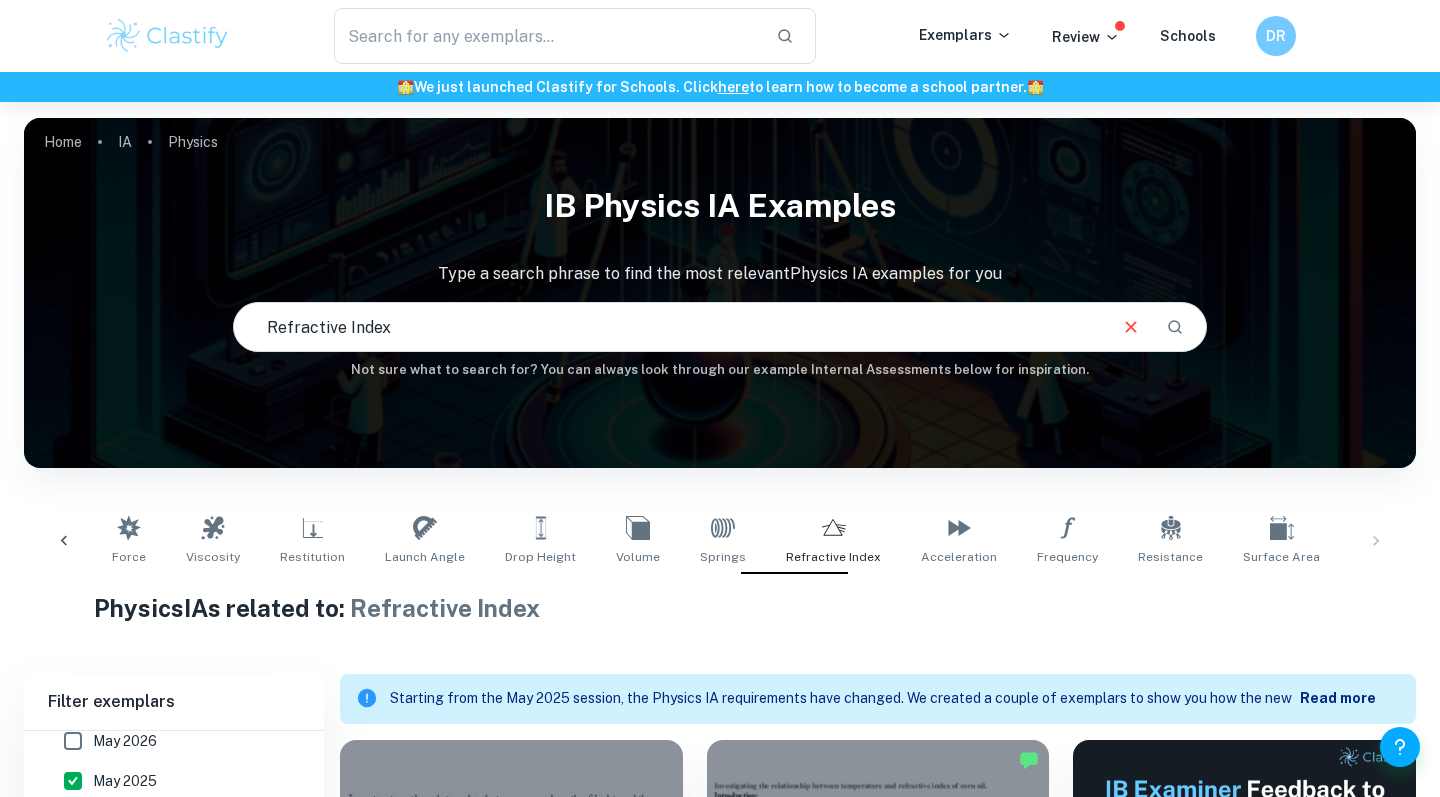 scroll, scrollTop: 699, scrollLeft: 0, axis: vertical 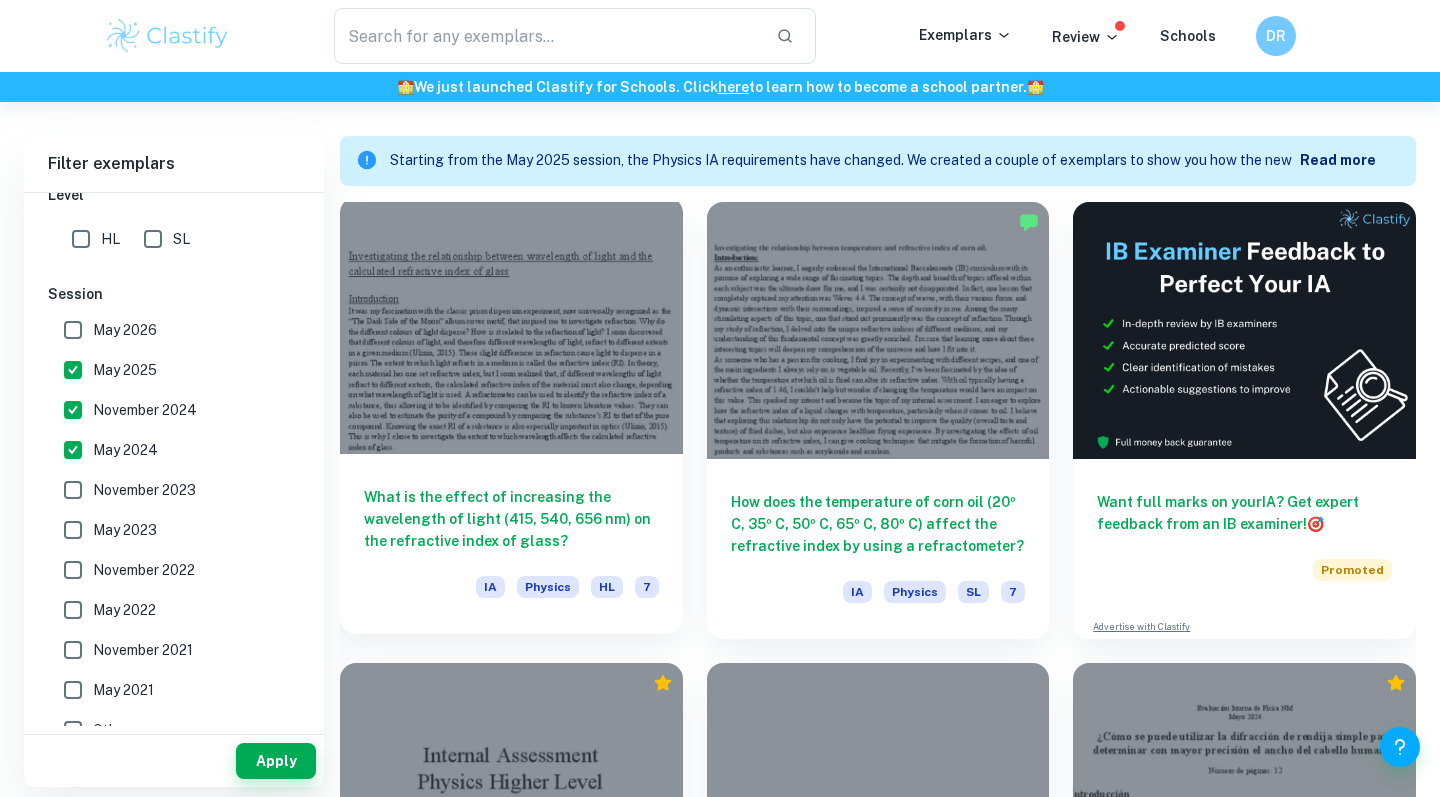 click on "What is the effect of increasing the wavelength of light (415, 540, 656 nm) on the refractive index of glass?" at bounding box center [511, 519] 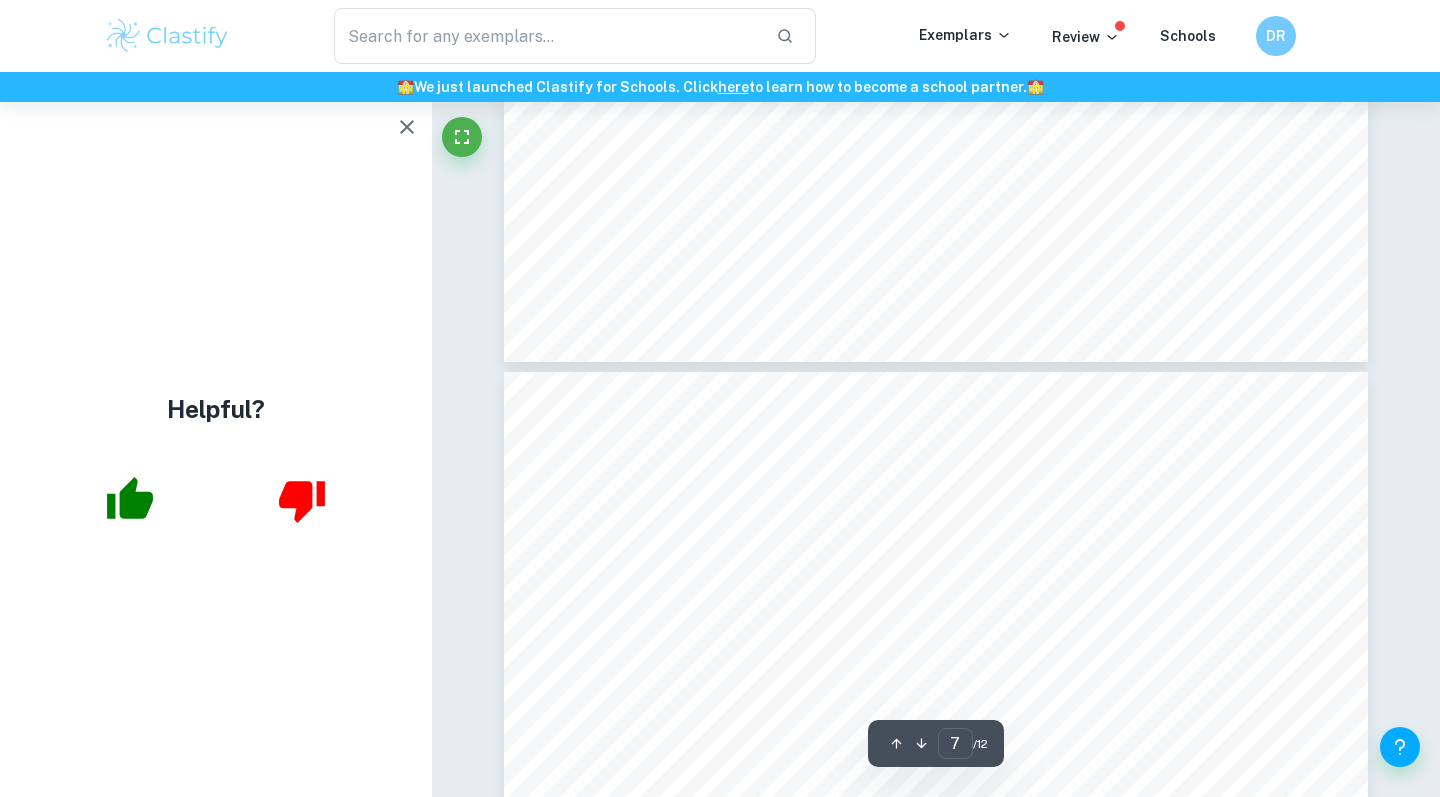 scroll, scrollTop: 7360, scrollLeft: 0, axis: vertical 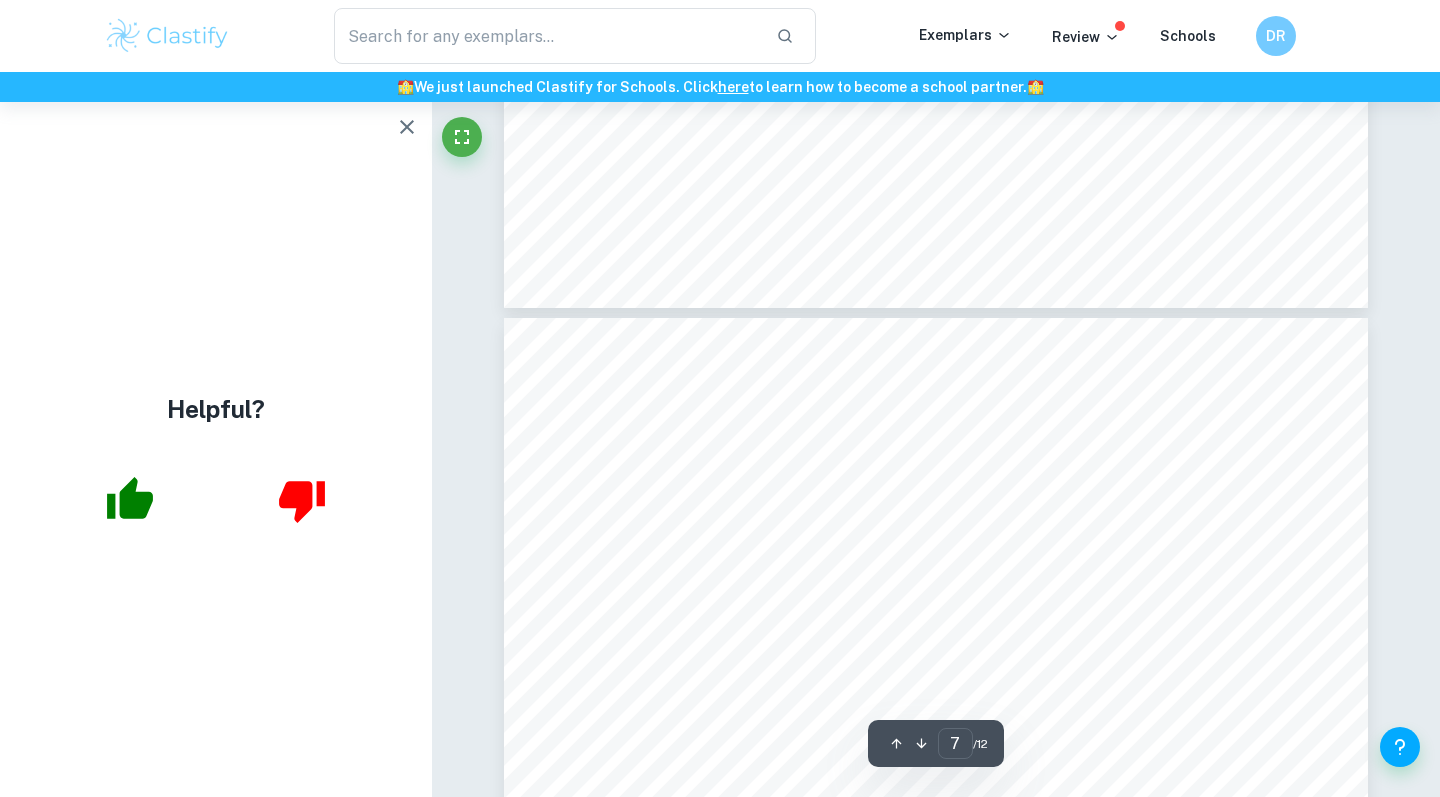 type on "6" 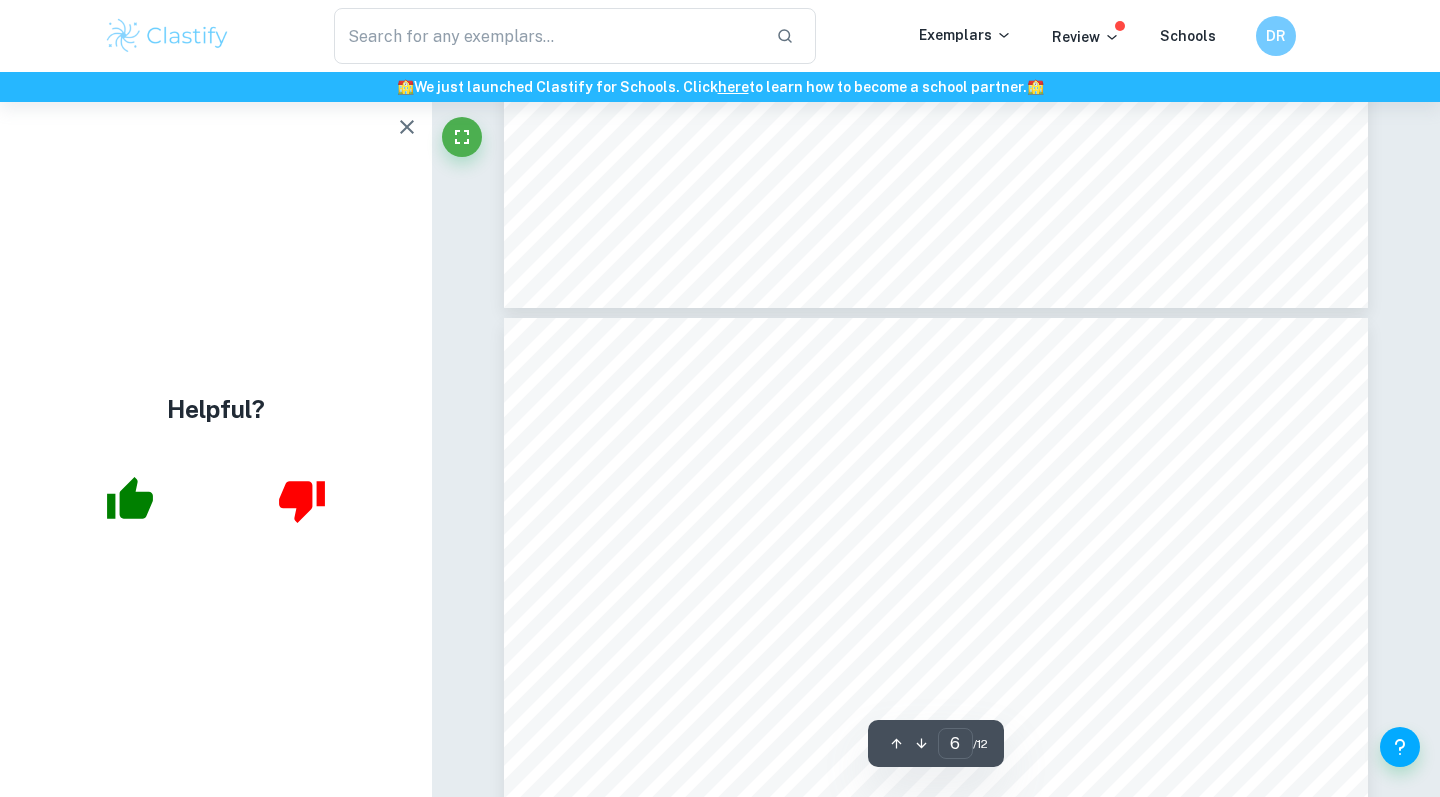 scroll, scrollTop: 6967, scrollLeft: 0, axis: vertical 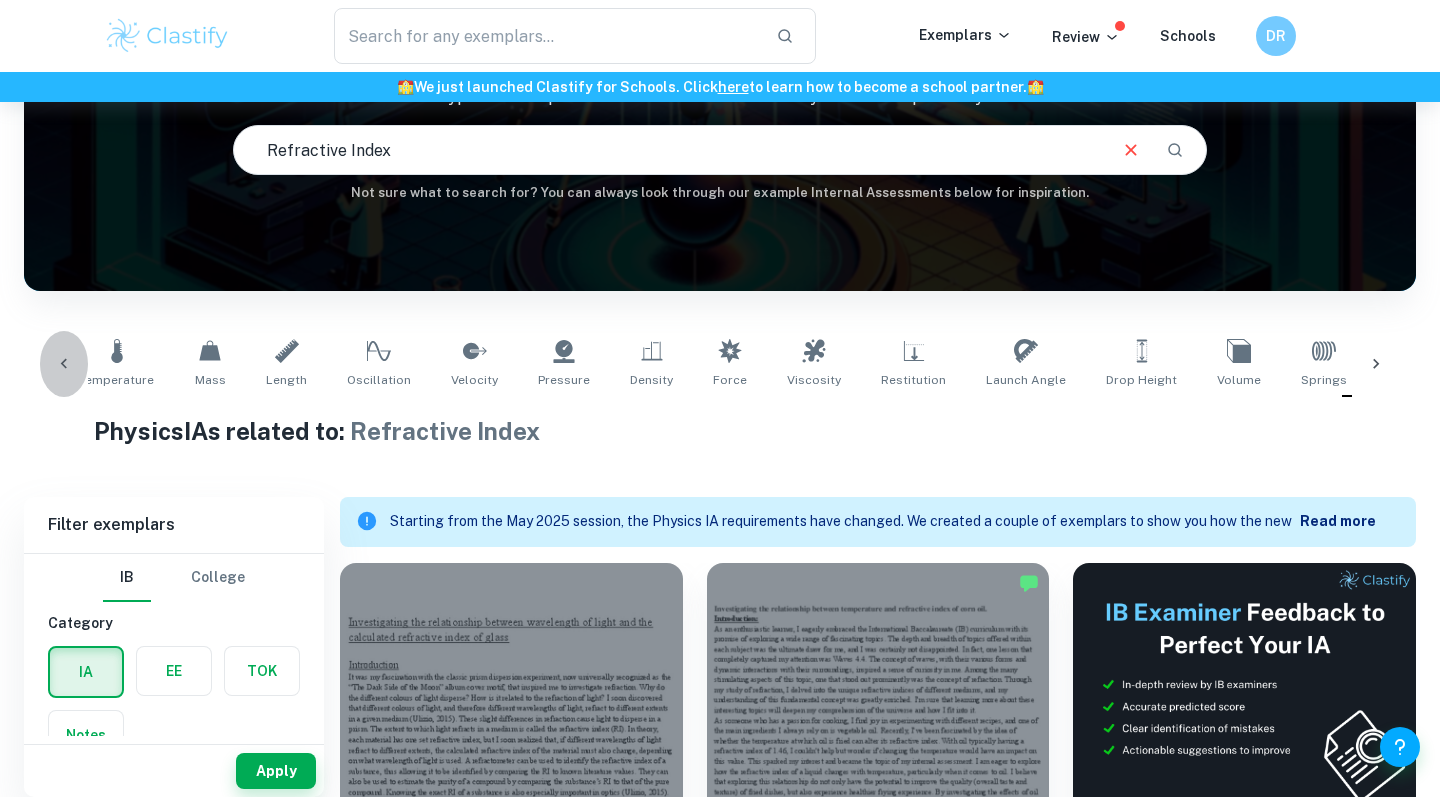 click 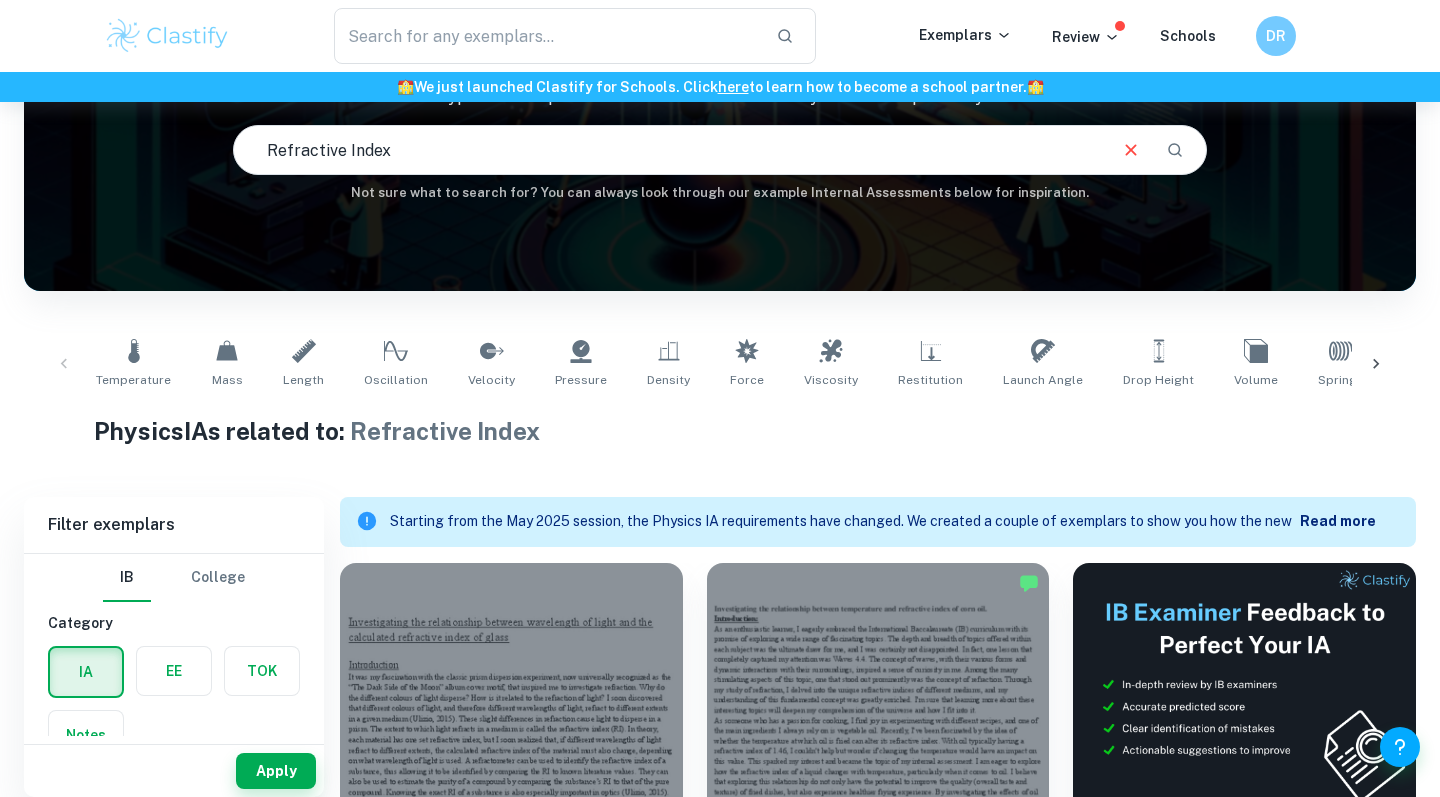 click on "Temperature Mass Length Oscillation Velocity Pressure Density Force Viscosity Restitution Launch Angle Drop Height Volume Springs Refractive Index Acceleration Frequency Resistance Surface Area Energy" at bounding box center (720, 364) 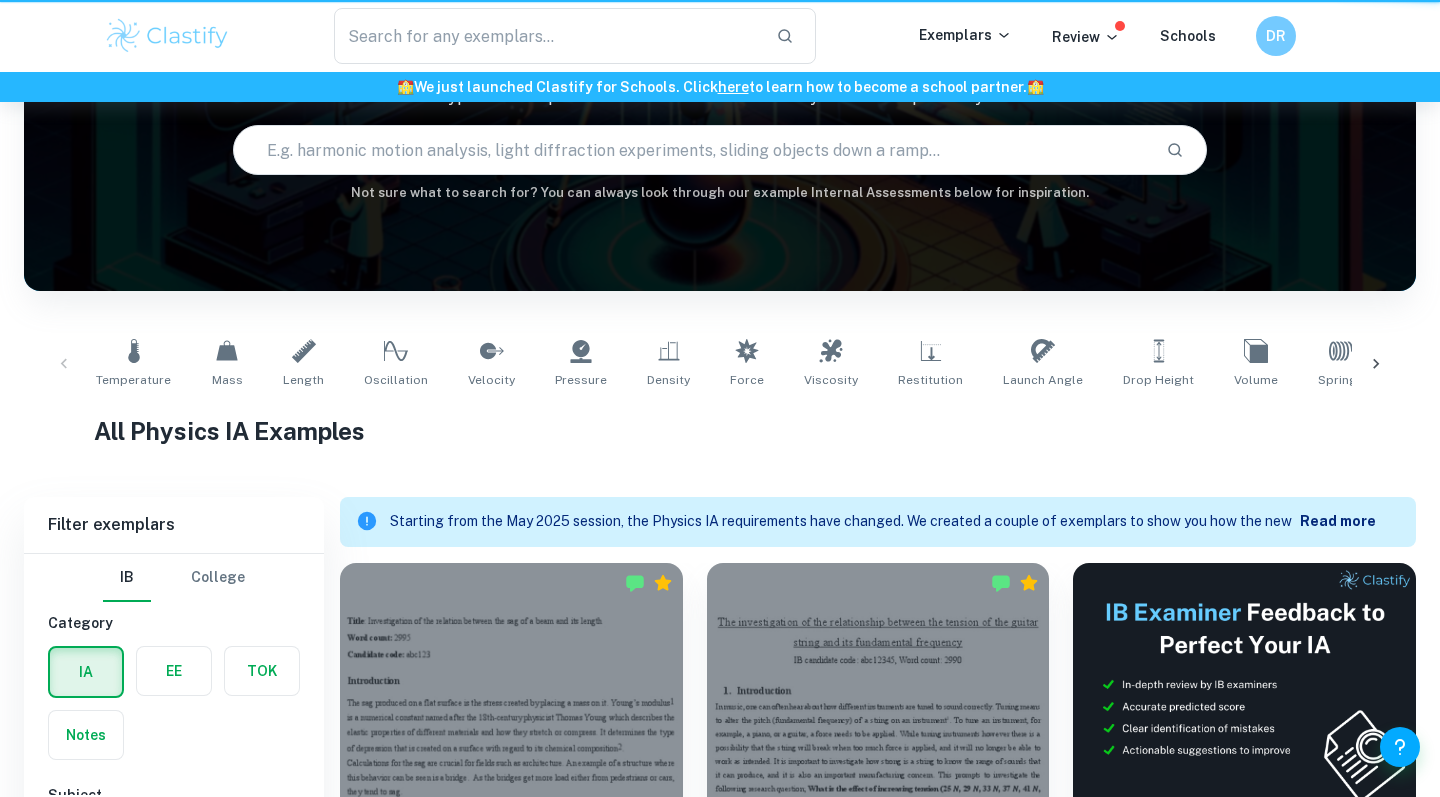 type 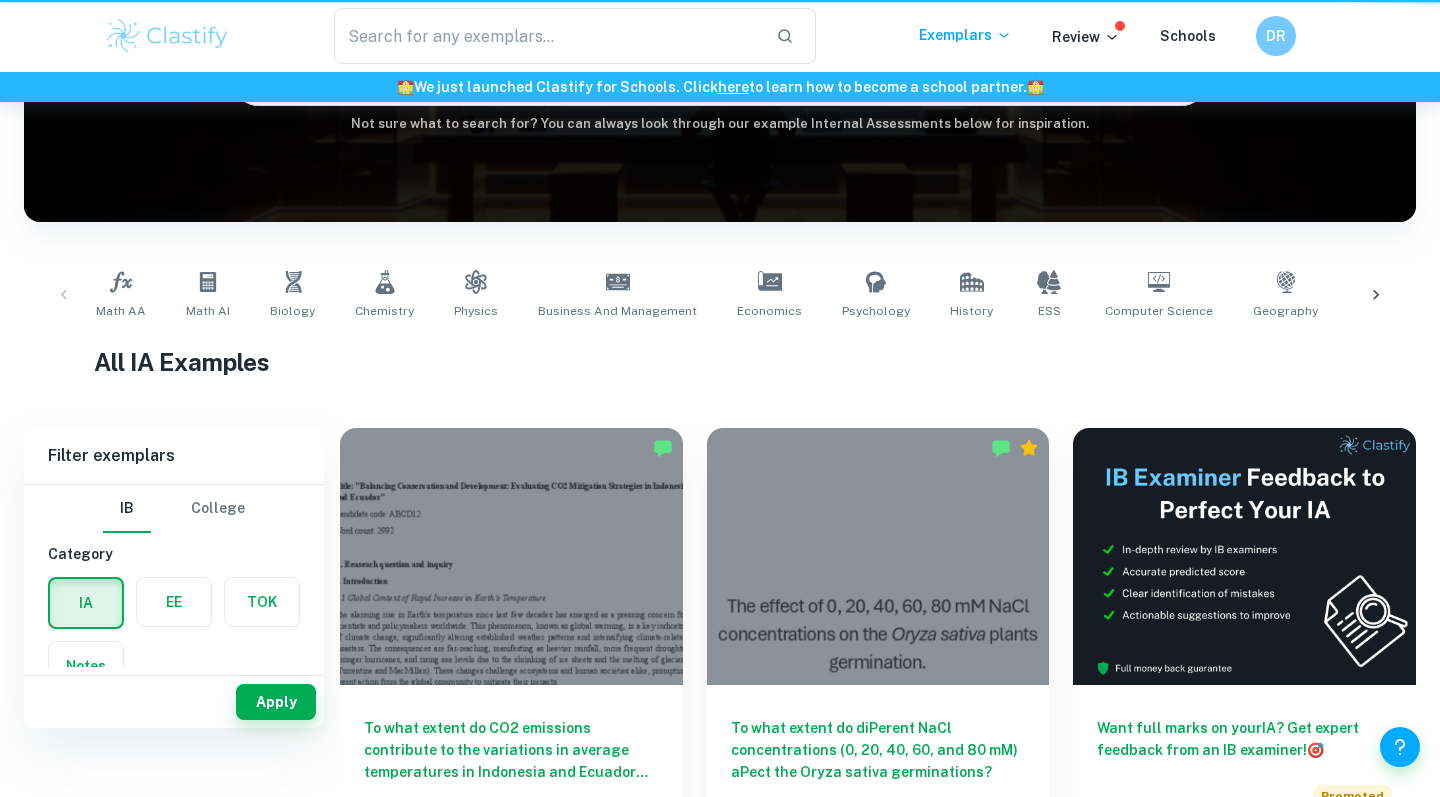 scroll, scrollTop: 0, scrollLeft: 0, axis: both 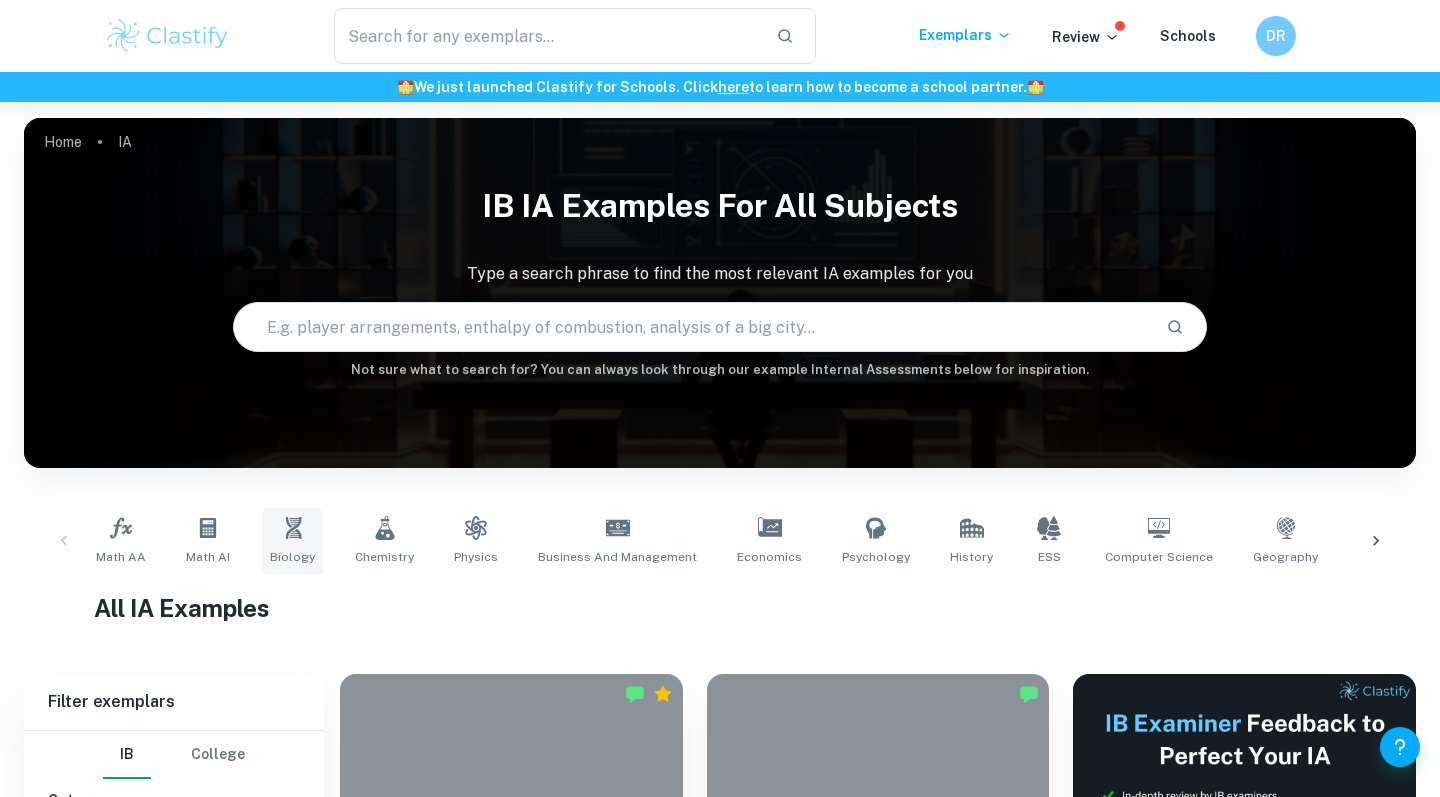 click on "Biology" at bounding box center [292, 541] 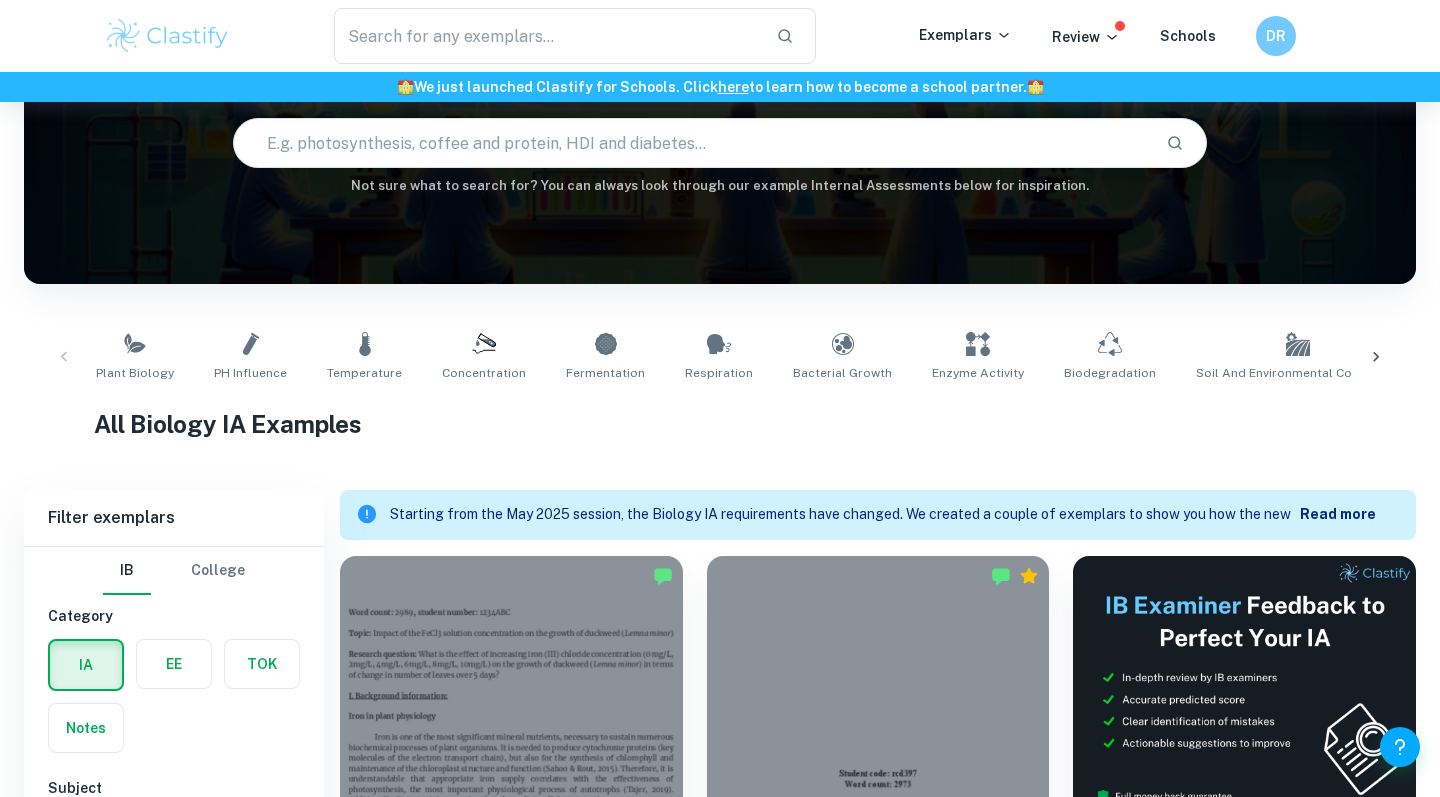 scroll, scrollTop: 506, scrollLeft: 0, axis: vertical 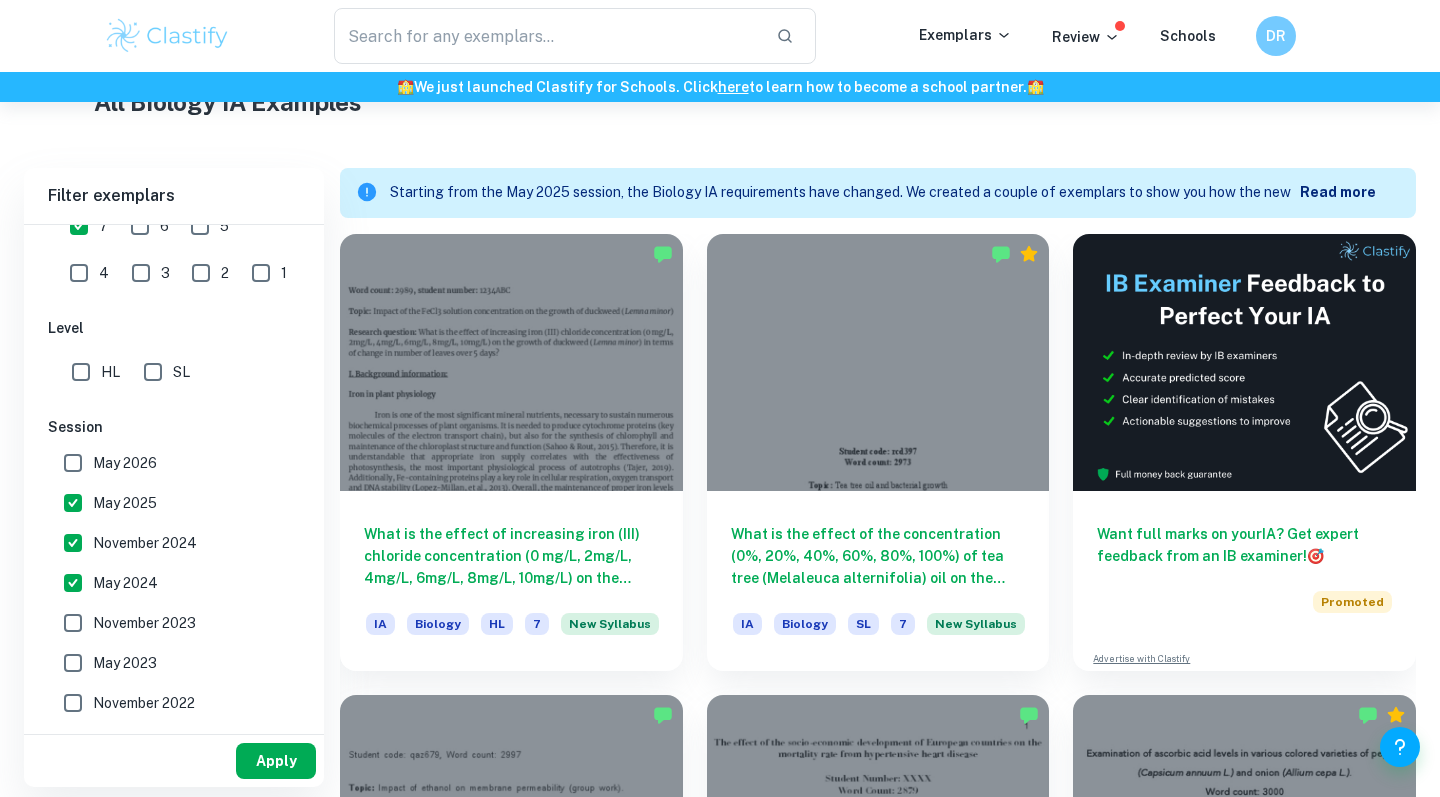 click on "Apply" at bounding box center [276, 761] 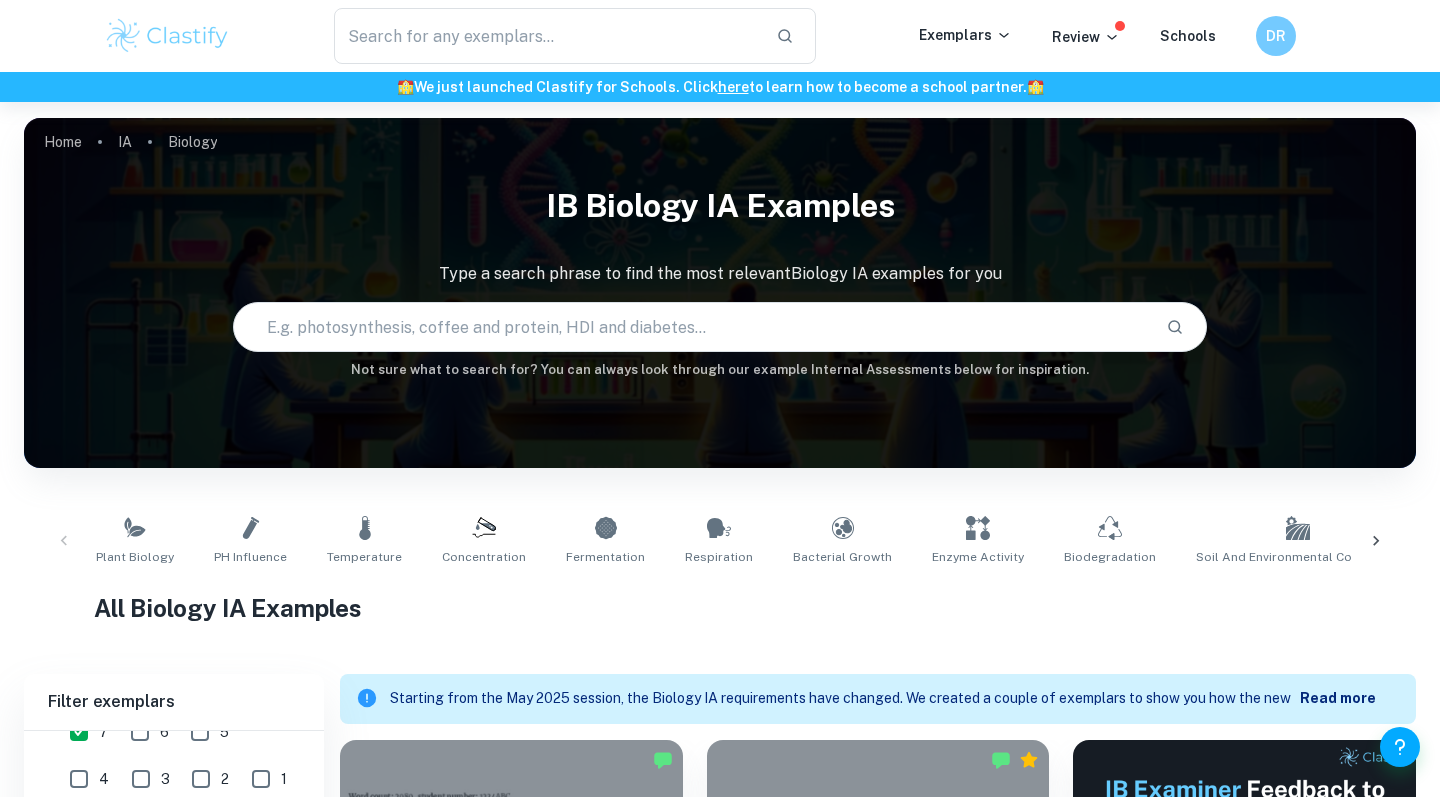 scroll, scrollTop: 0, scrollLeft: 0, axis: both 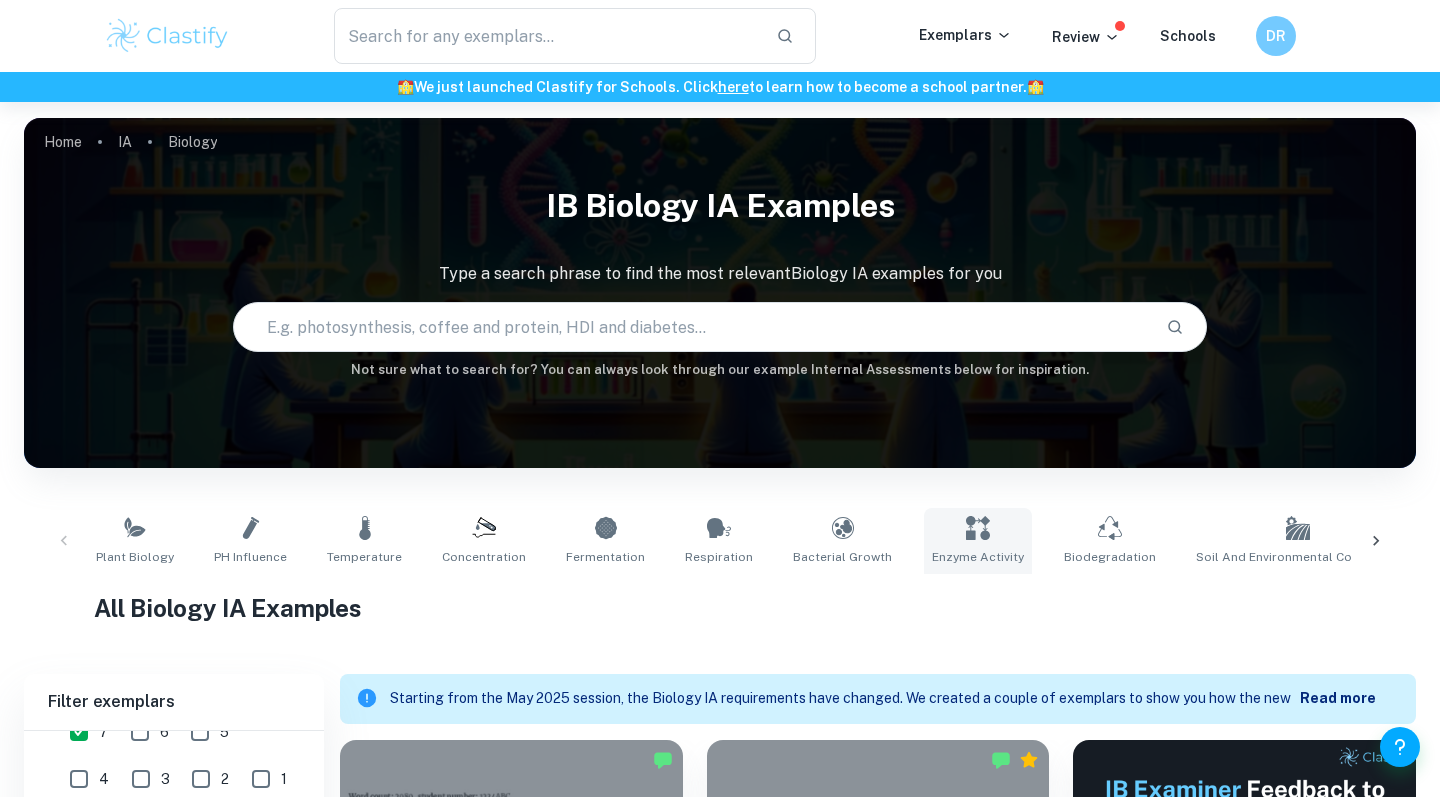 click on "Enzyme Activity" at bounding box center (978, 557) 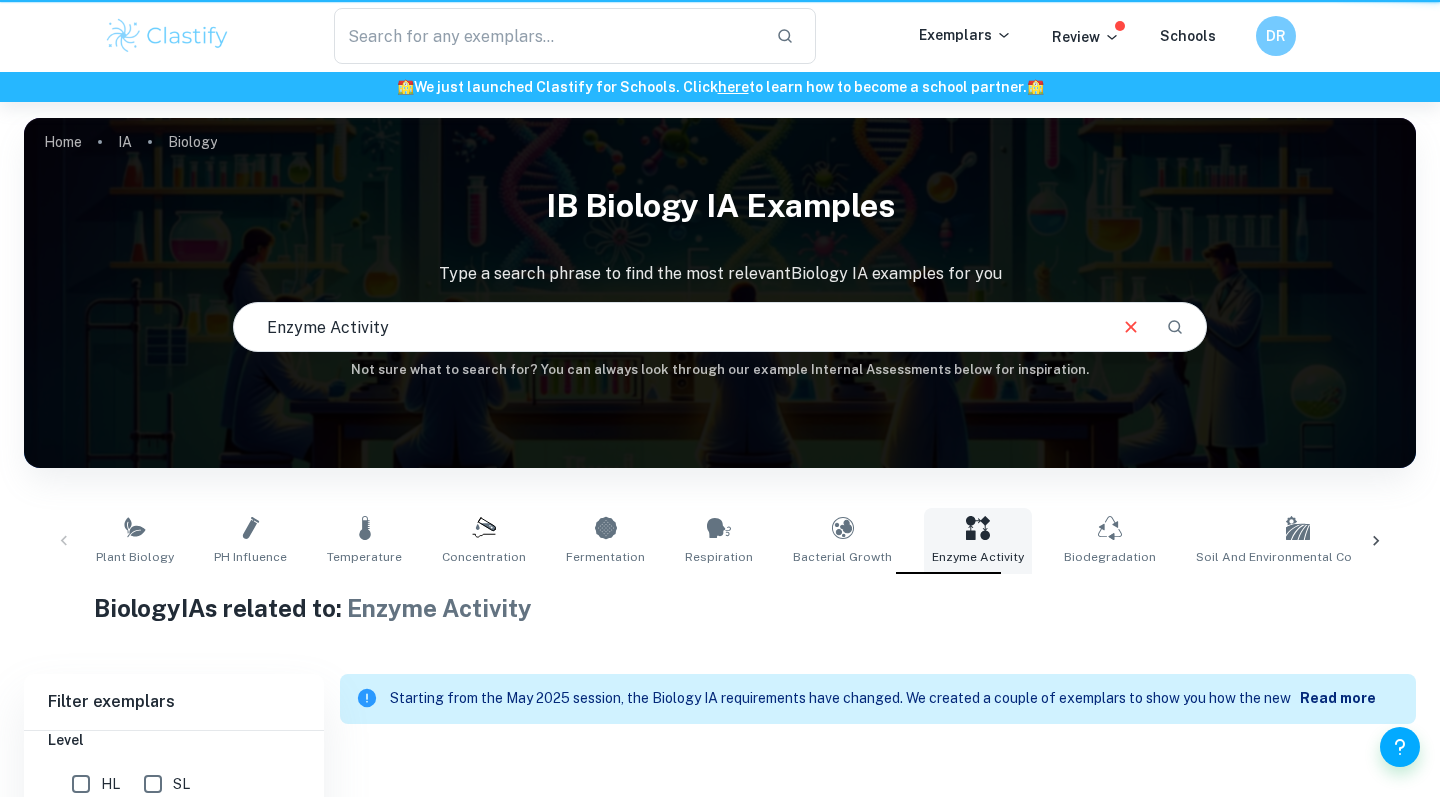 type on "Enzyme Activity" 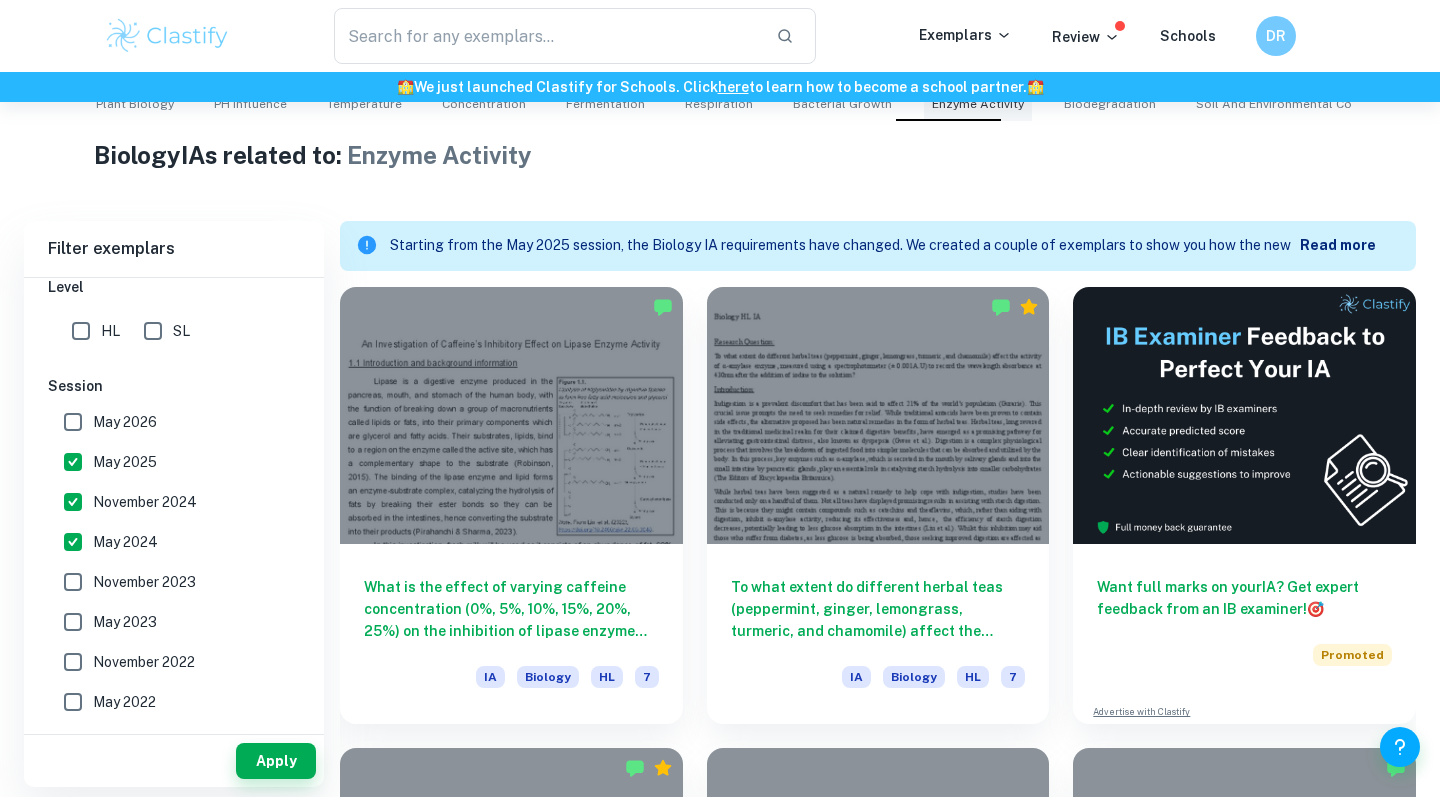 scroll, scrollTop: 446, scrollLeft: 0, axis: vertical 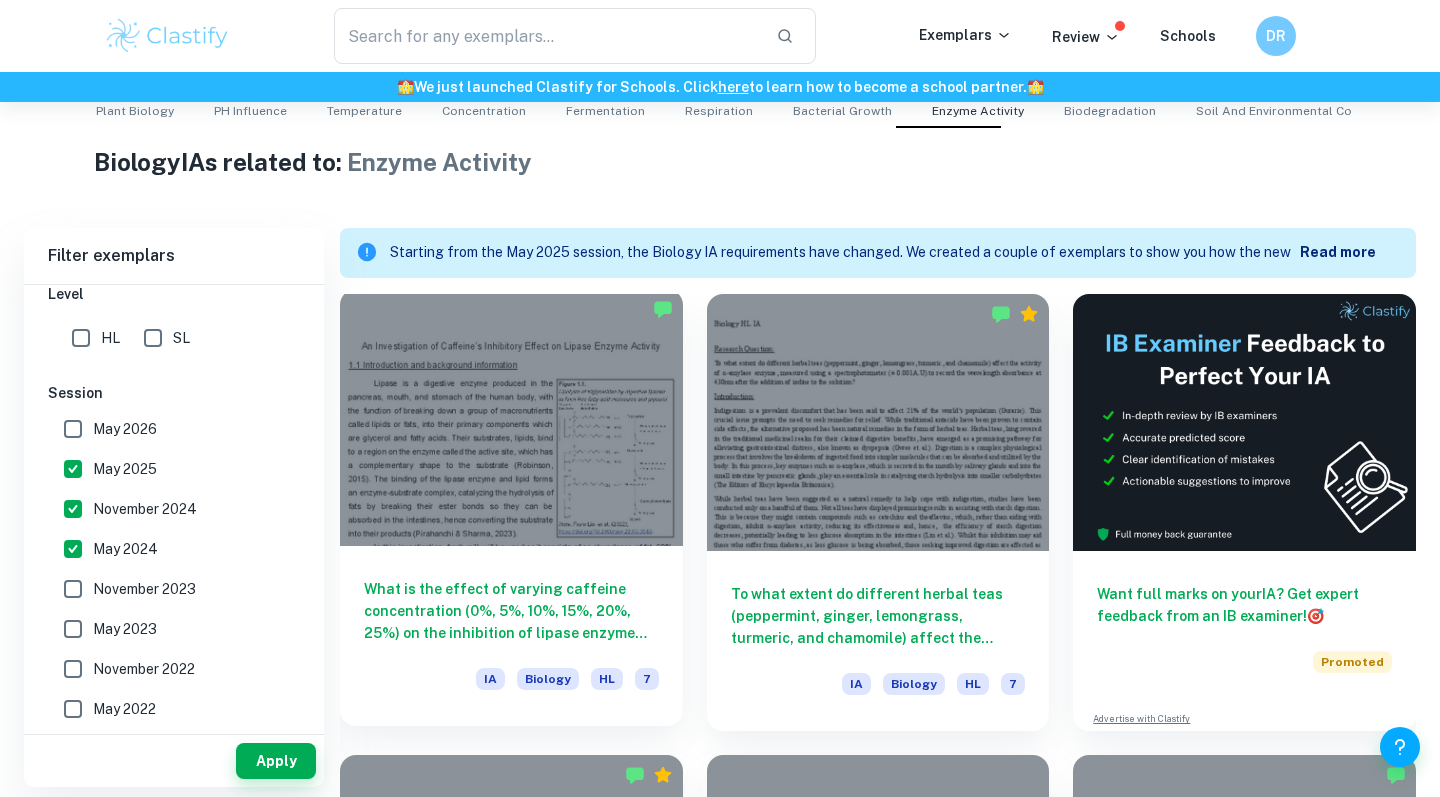 click on "What is the effect of varying caffeine concentration (0%, 5%, 10%, 15%, 20%, 25%) on the inhibition of lipase enzyme activity on triglycerides in milk, as measured by a stopwatch to record the time (seconds) for the solution to change color caused by a 1% phenolphthalein indicator at room temperature (25ºC)?" at bounding box center (511, 611) 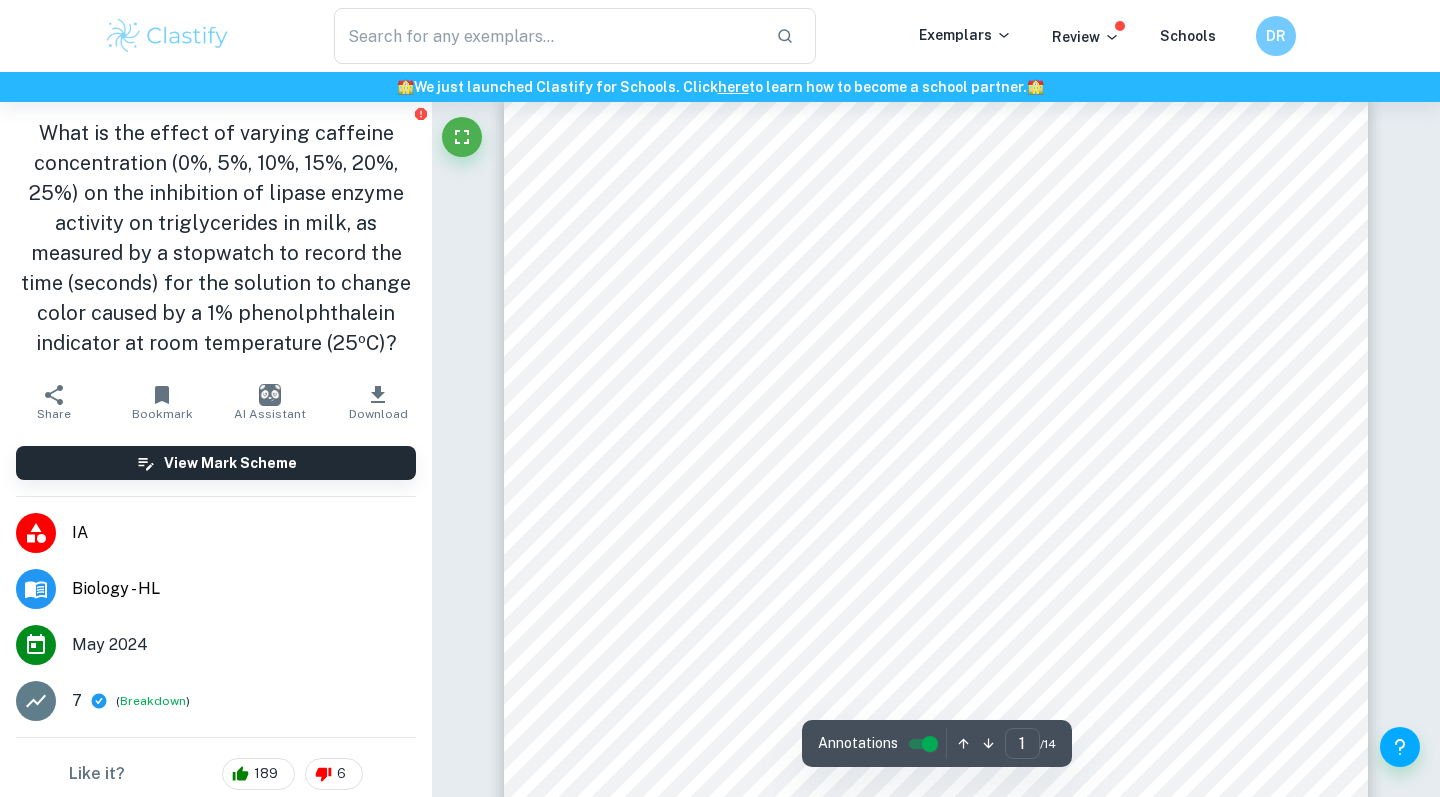 scroll, scrollTop: 48, scrollLeft: 0, axis: vertical 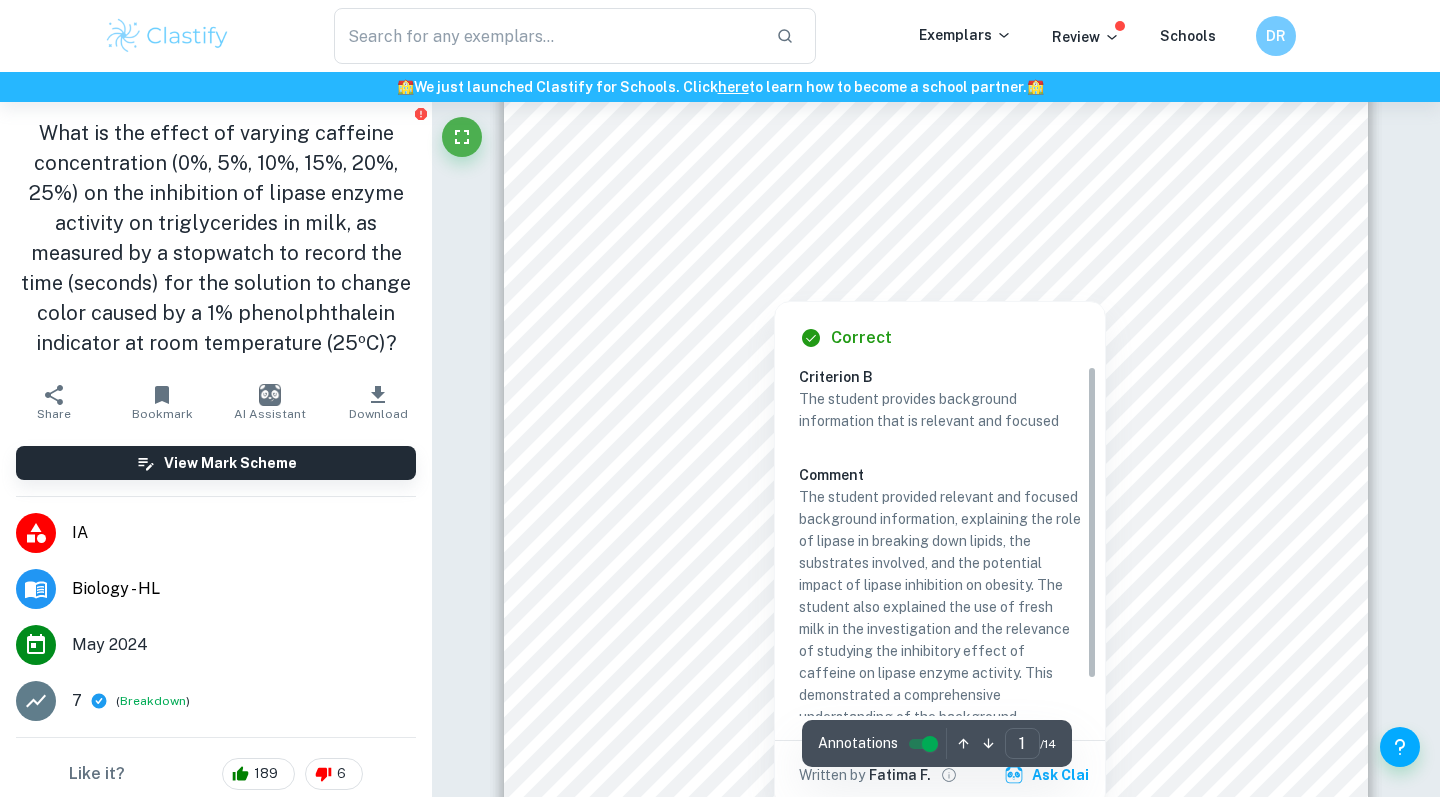 type on "2" 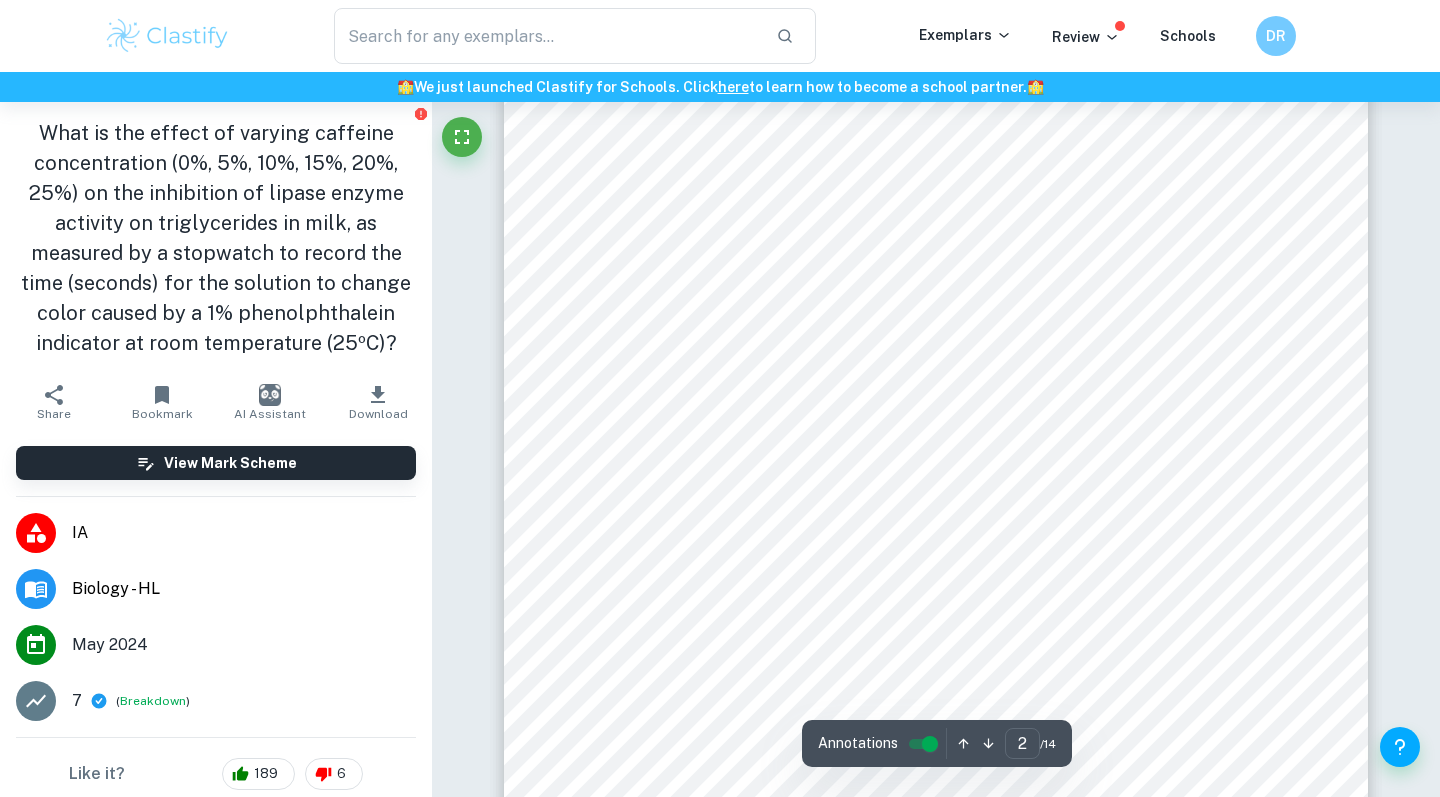 scroll, scrollTop: 2086, scrollLeft: 0, axis: vertical 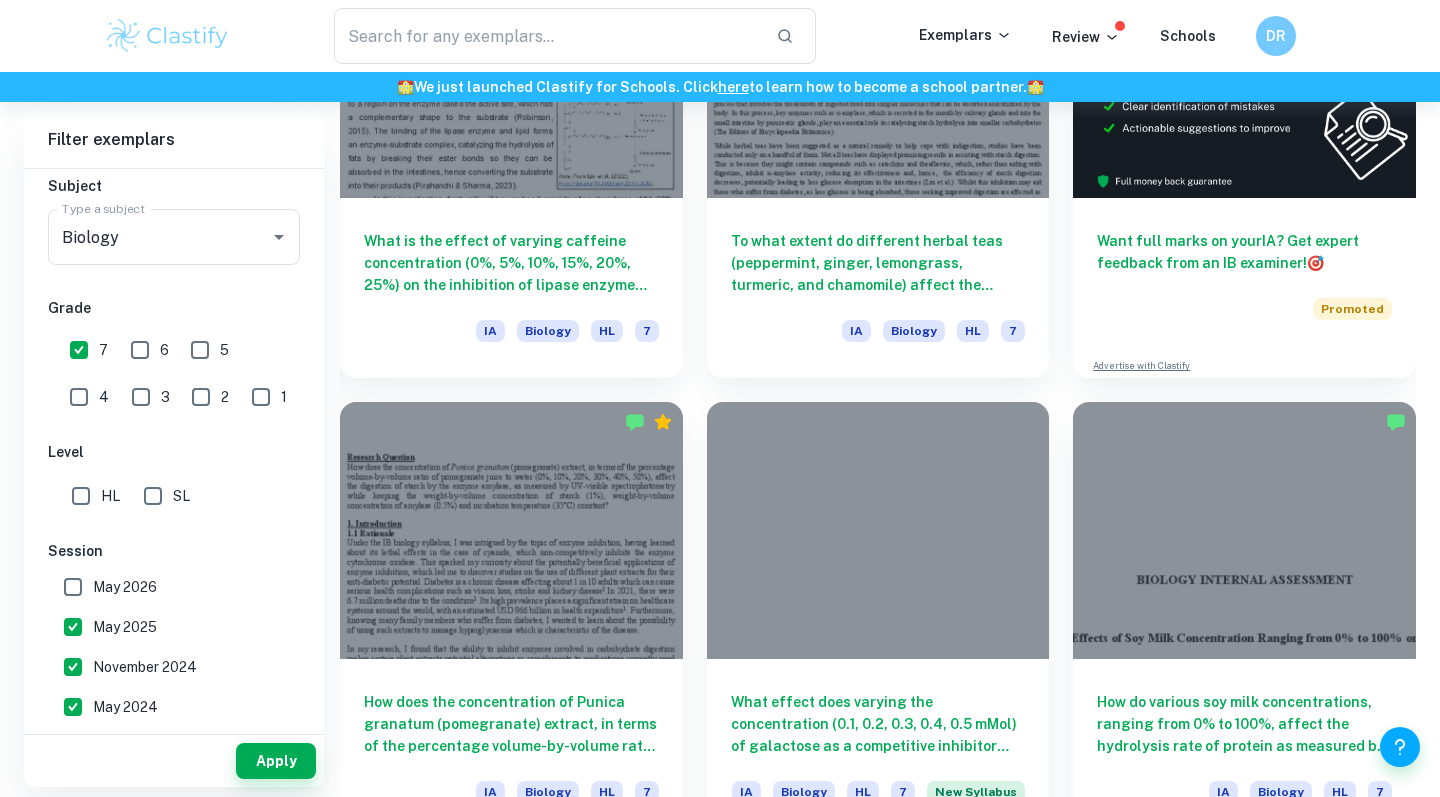click on "May 2024" at bounding box center [73, 707] 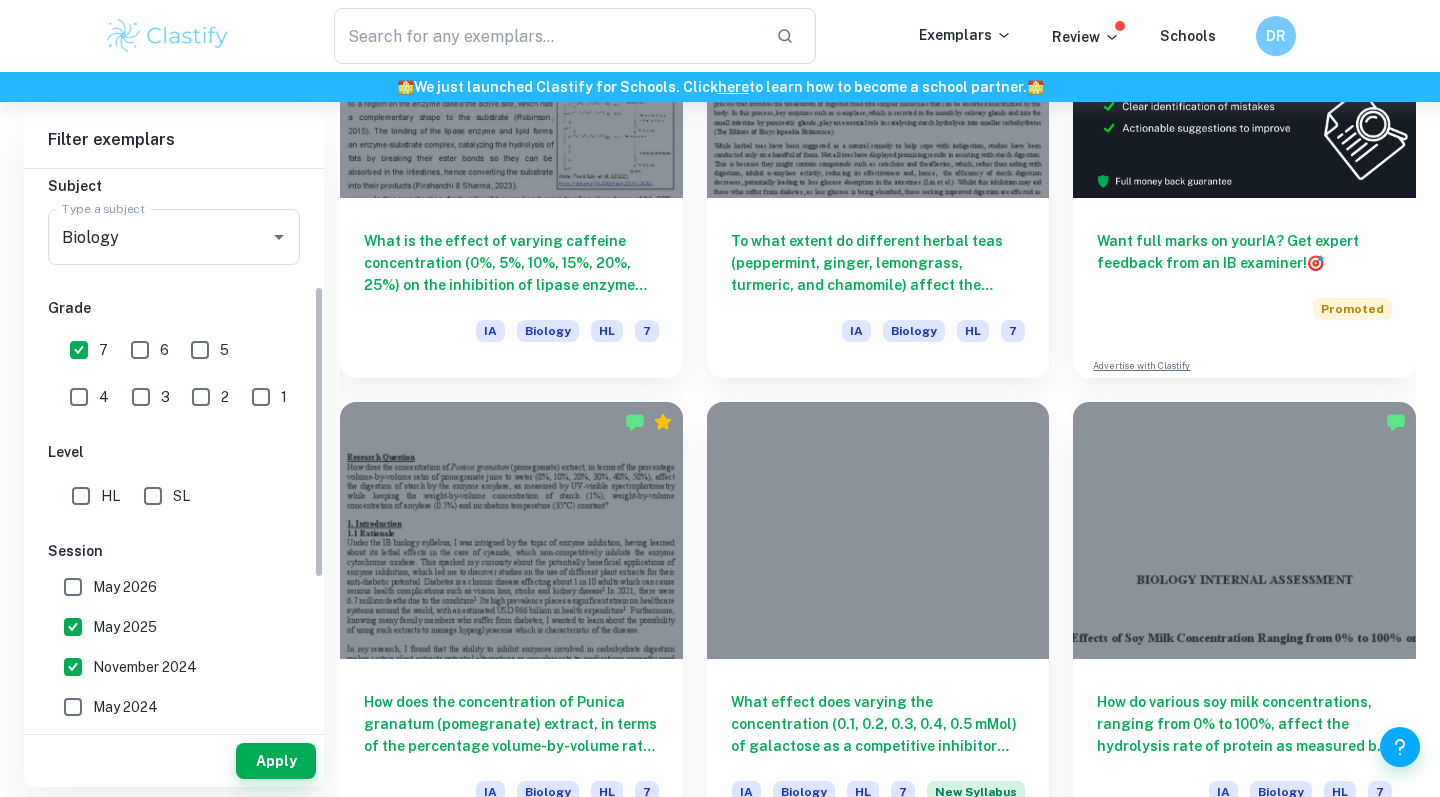 click on "November 2024" at bounding box center (73, 667) 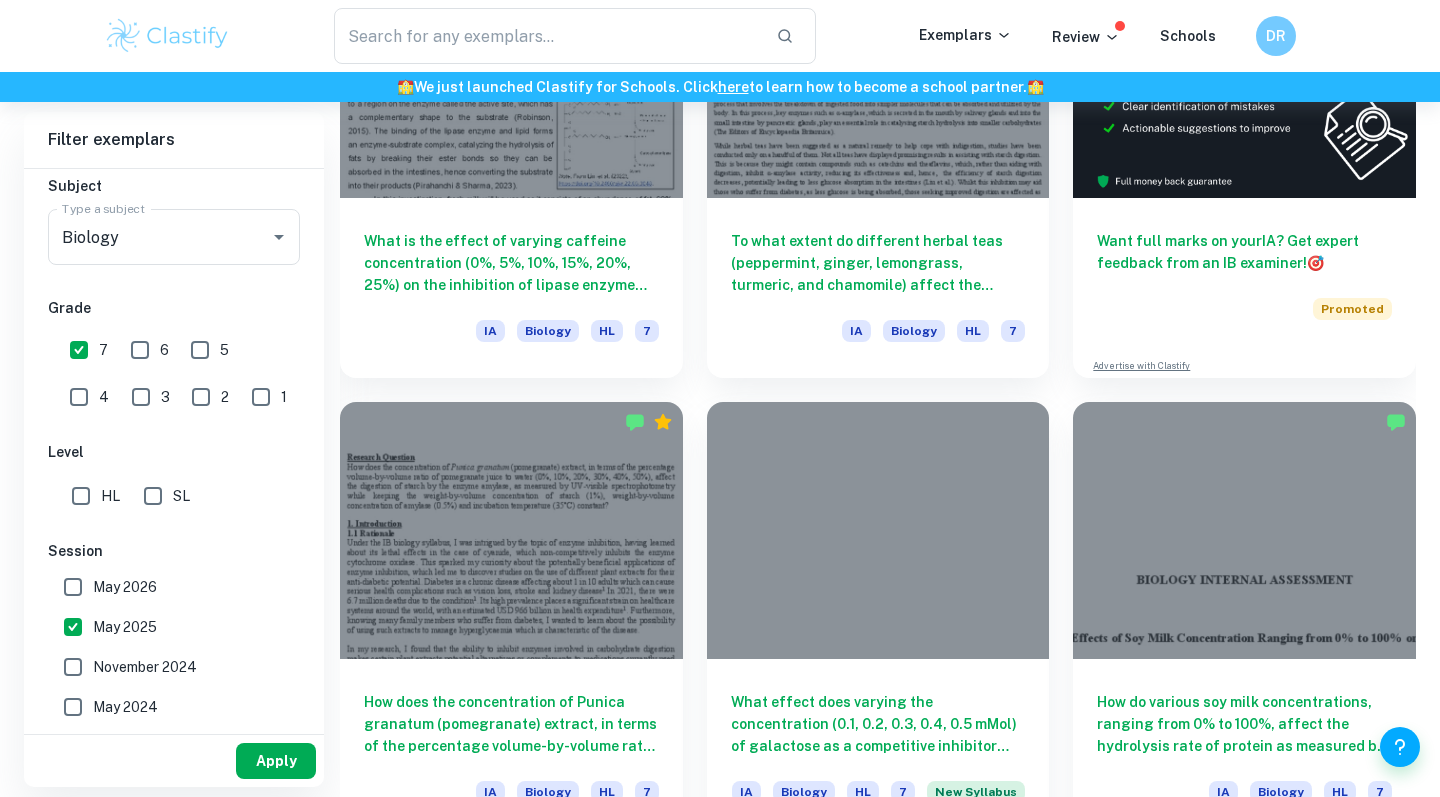 click on "Apply" at bounding box center (276, 761) 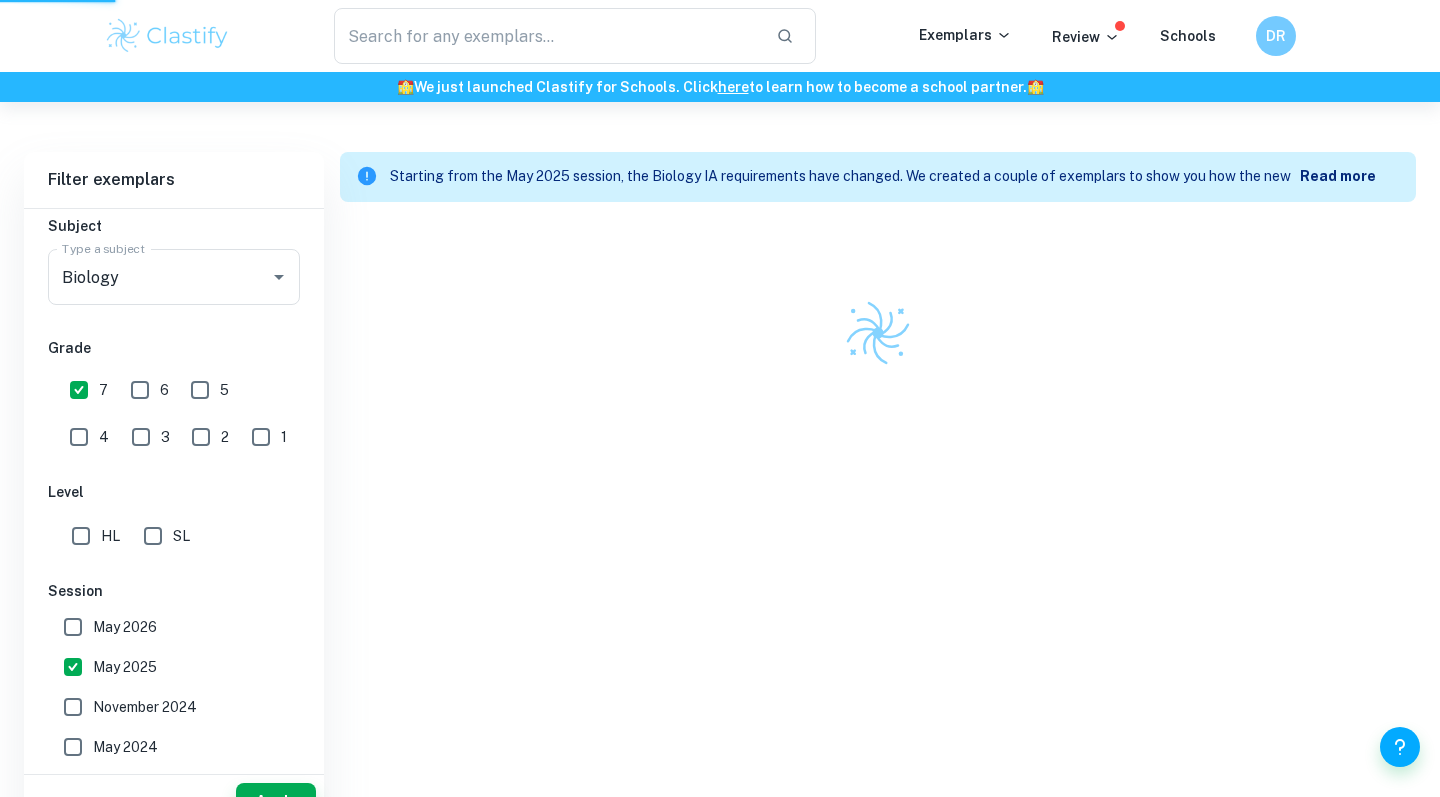 scroll, scrollTop: 472, scrollLeft: 0, axis: vertical 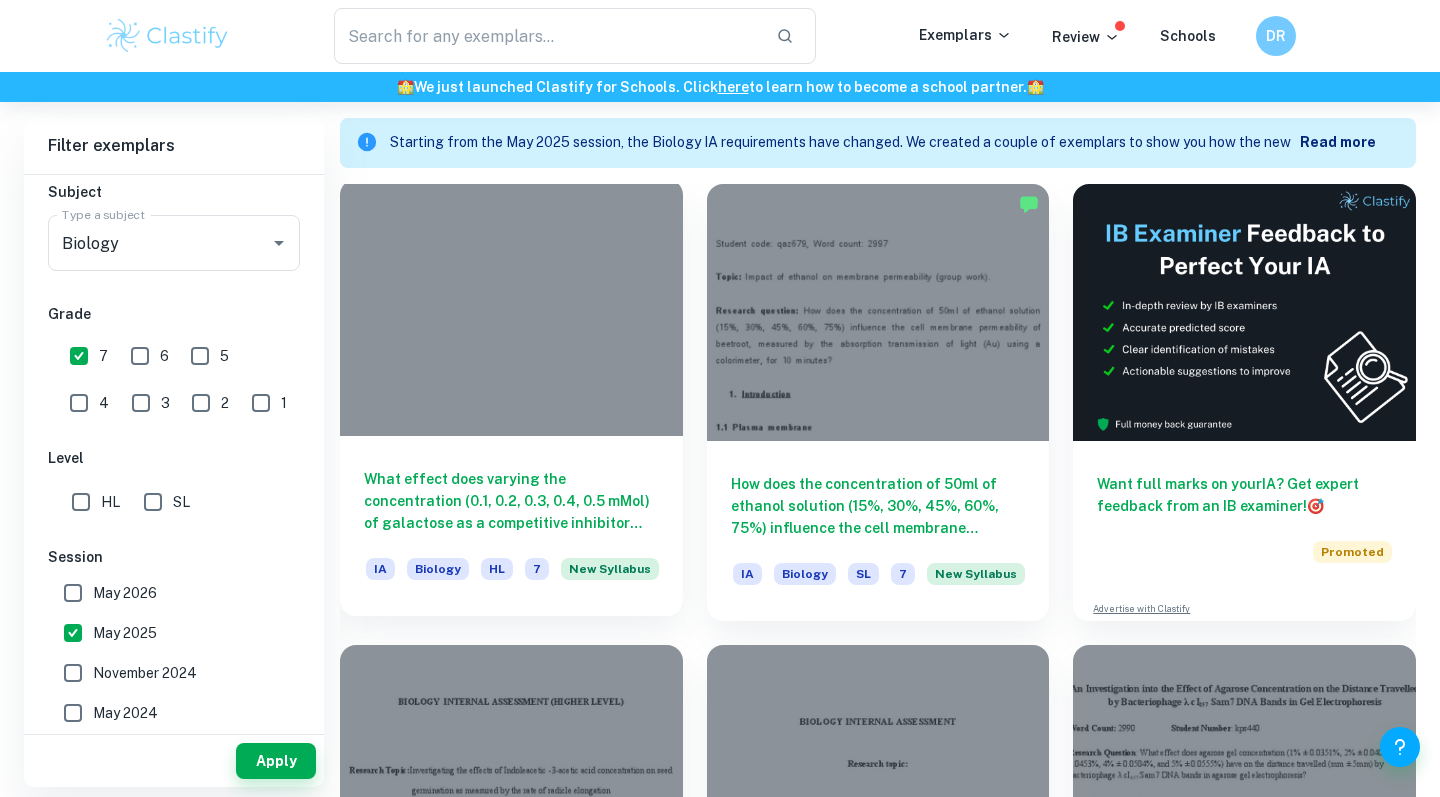 click on "What effect does varying the concentration (0.1, 0.2, 0.3, 0.4, 0.5 mMol) of galactose as a competitive inhibitor have on the rate of lactose hydrolysis by lactase, measured by the amount of glucose produced (in mg/dL) using a glucometer after 90 minutes of heating in a 37℃ water bath?" at bounding box center (511, 501) 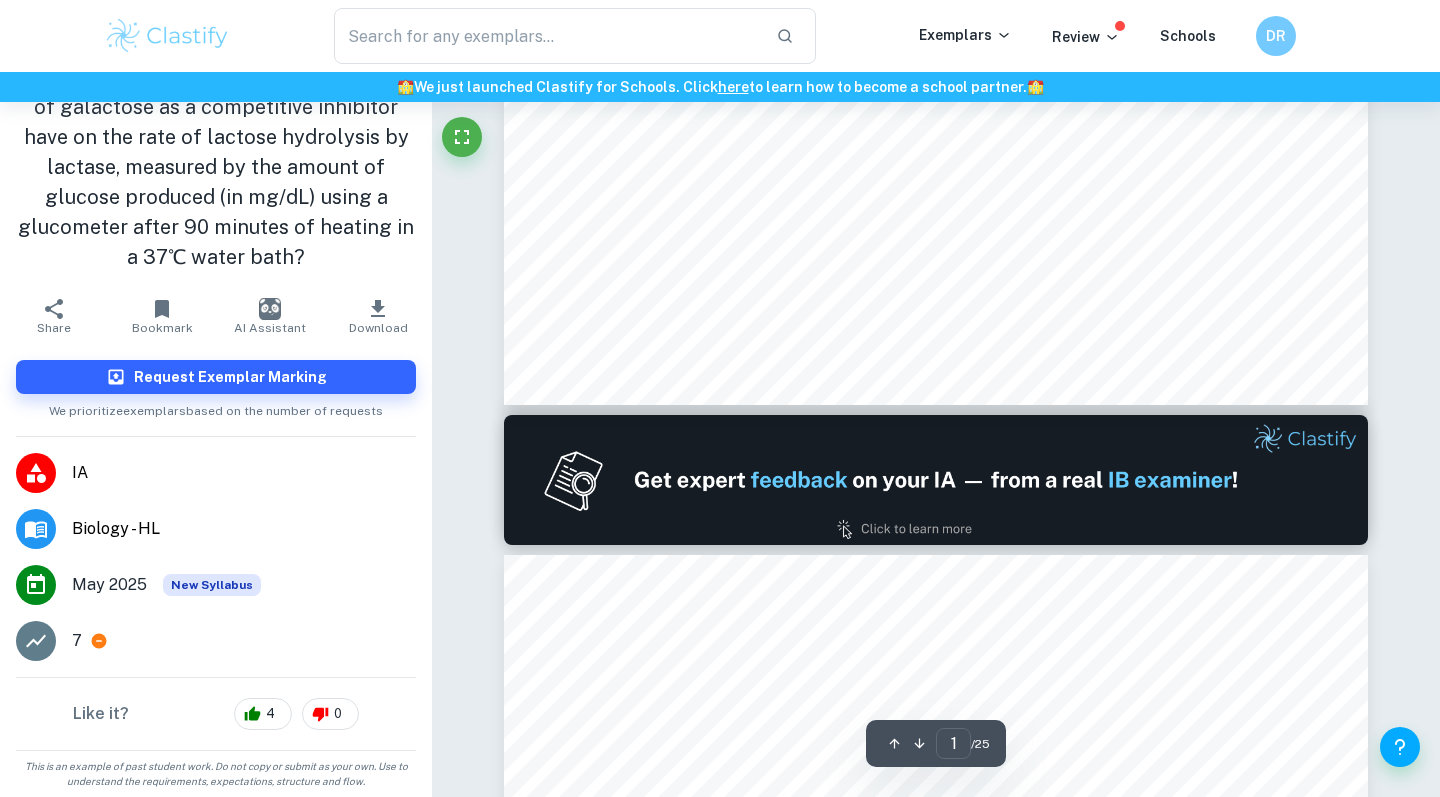type on "2" 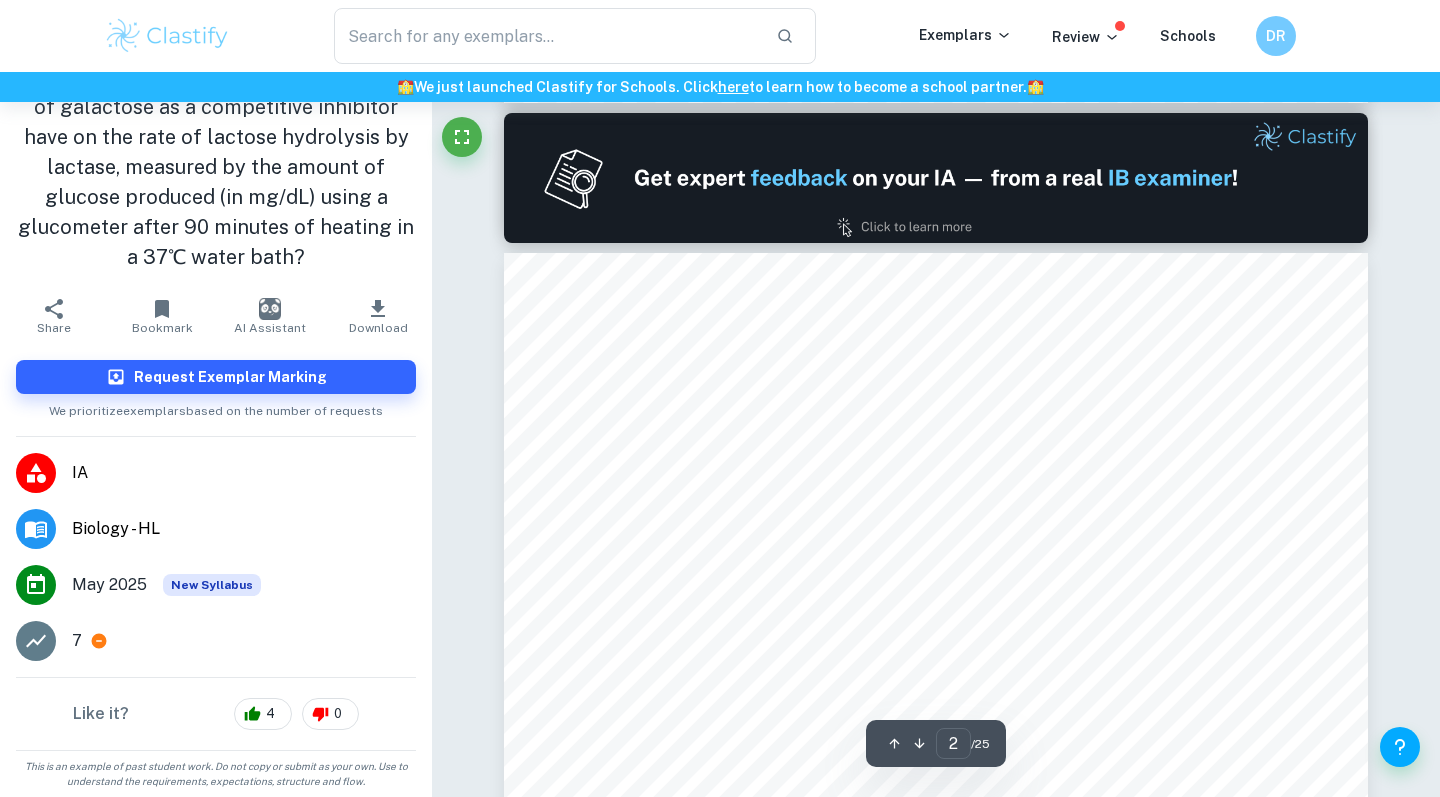 click 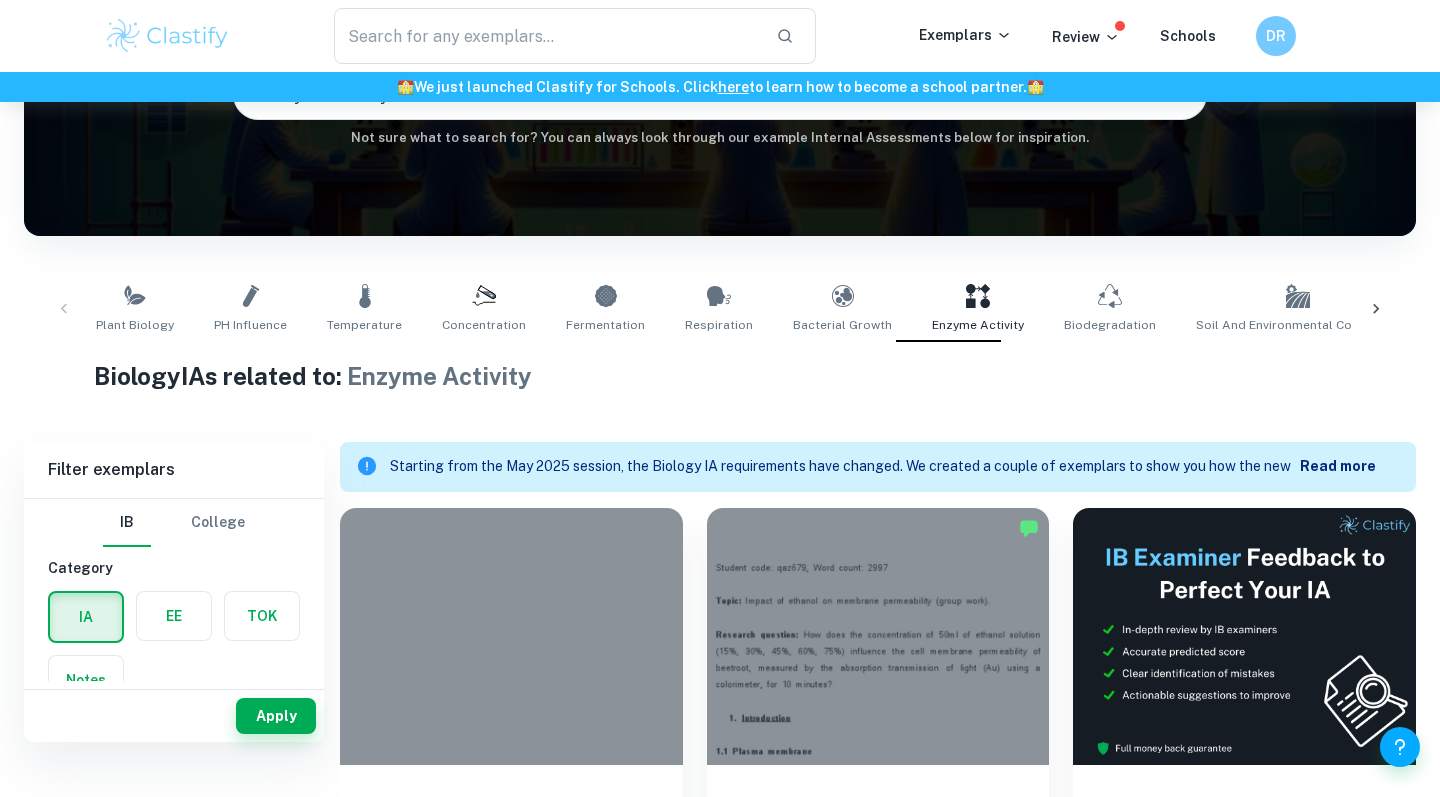 scroll, scrollTop: 641, scrollLeft: 0, axis: vertical 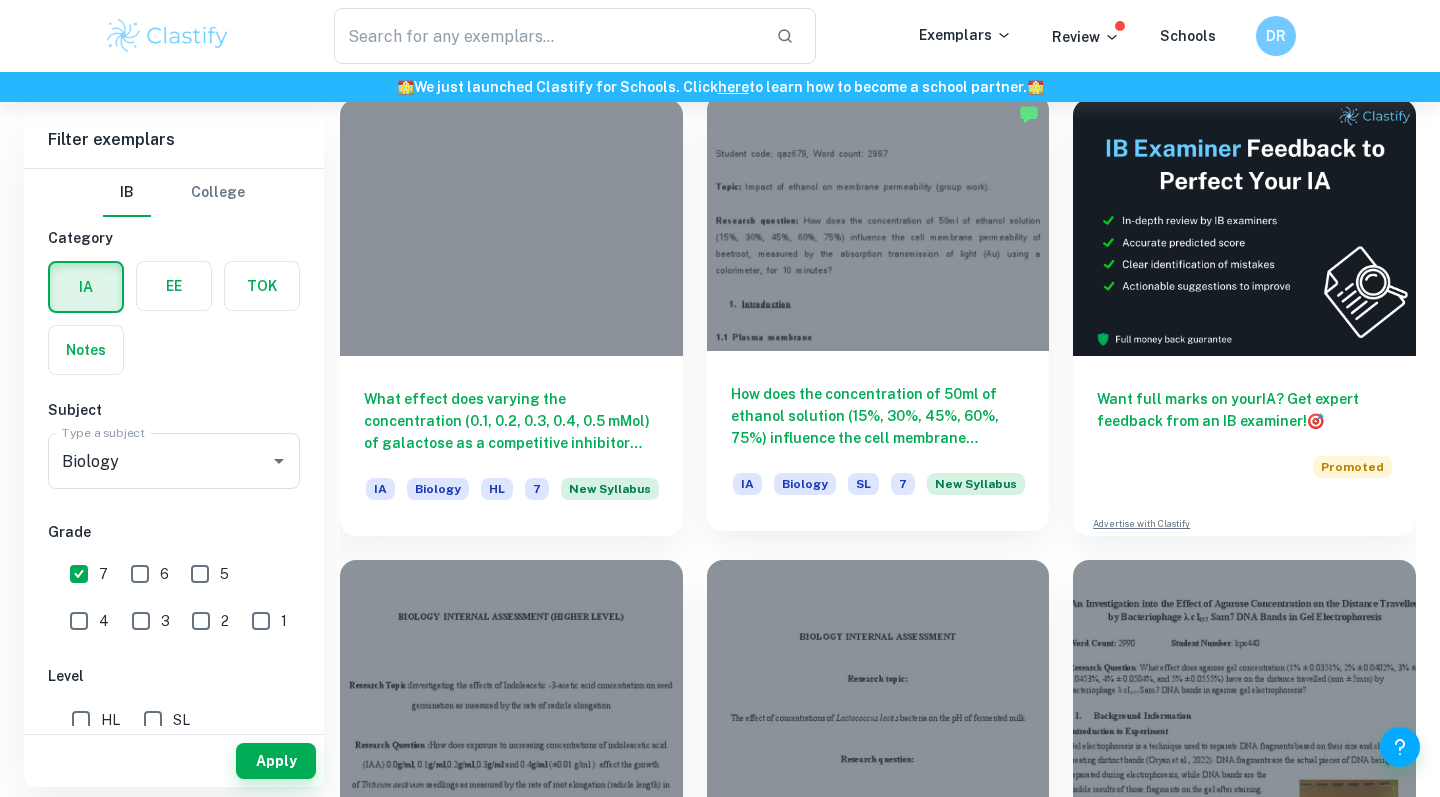 click on "How does the concentration of 50ml of ethanol solution (15%, 30%, 45%, 60%, 75%) influence the cell membrane permeability of beetroot, measured by the absorption transmission of light (Au) using a colorimeter, for 10 minutes?" at bounding box center (878, 416) 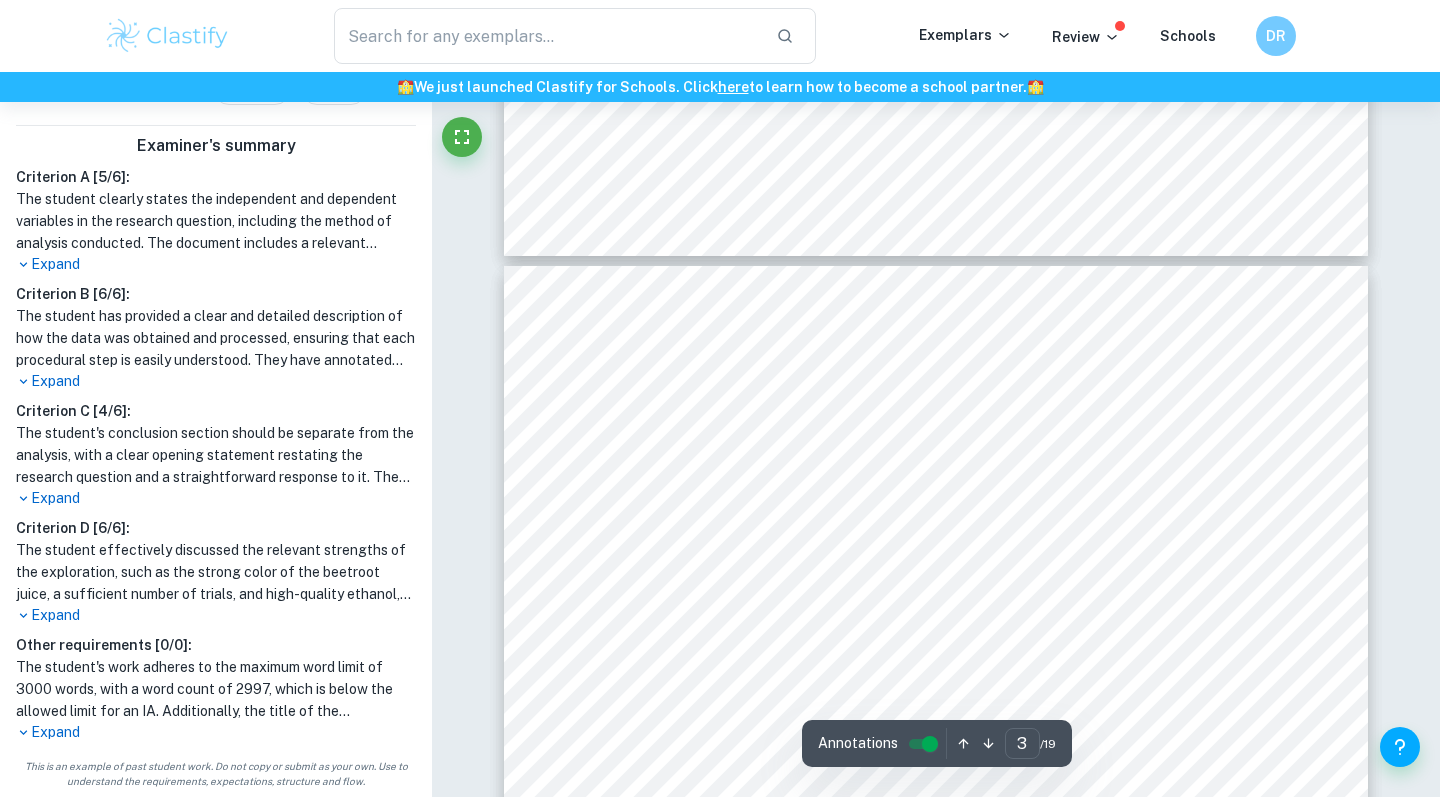 scroll, scrollTop: 2287, scrollLeft: 0, axis: vertical 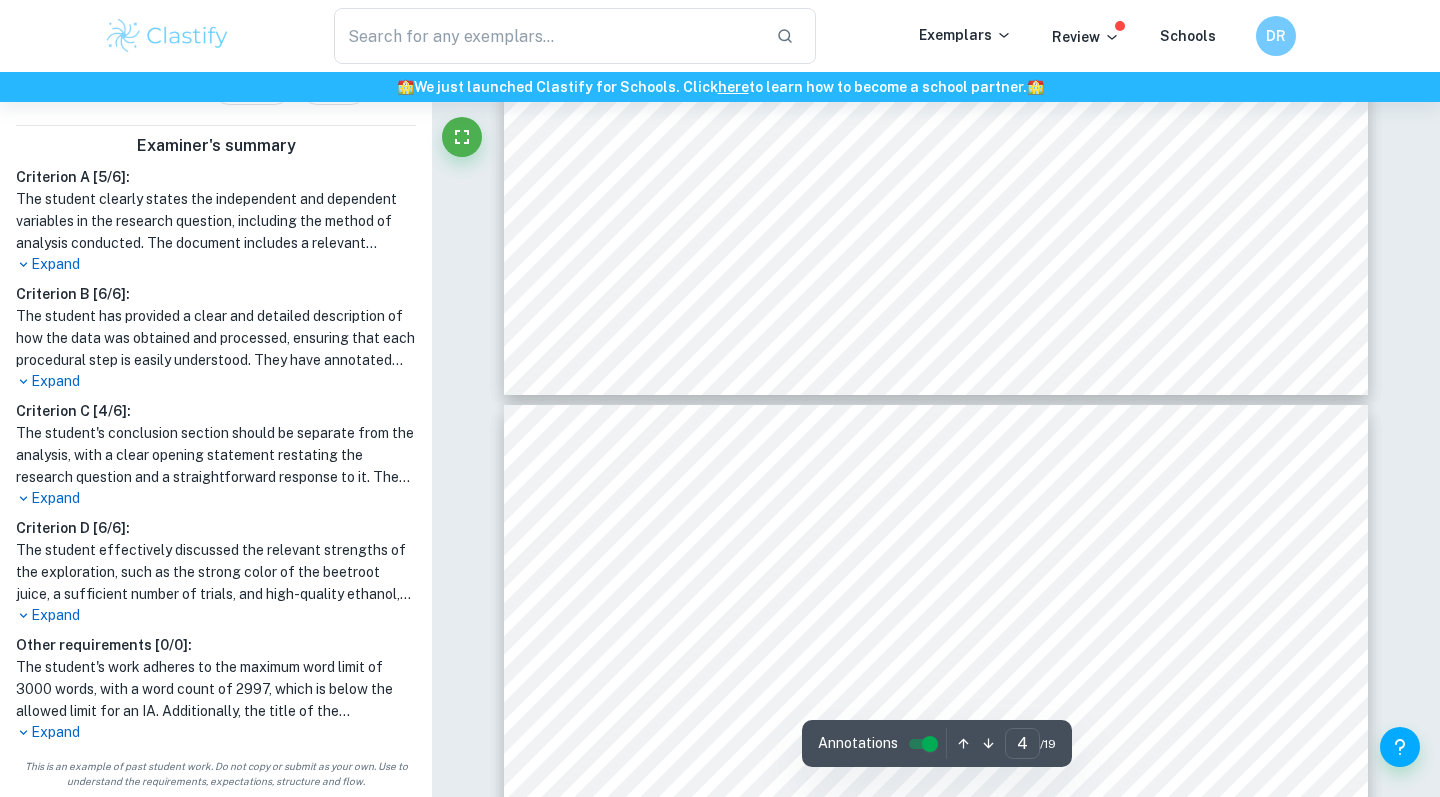 type on "5" 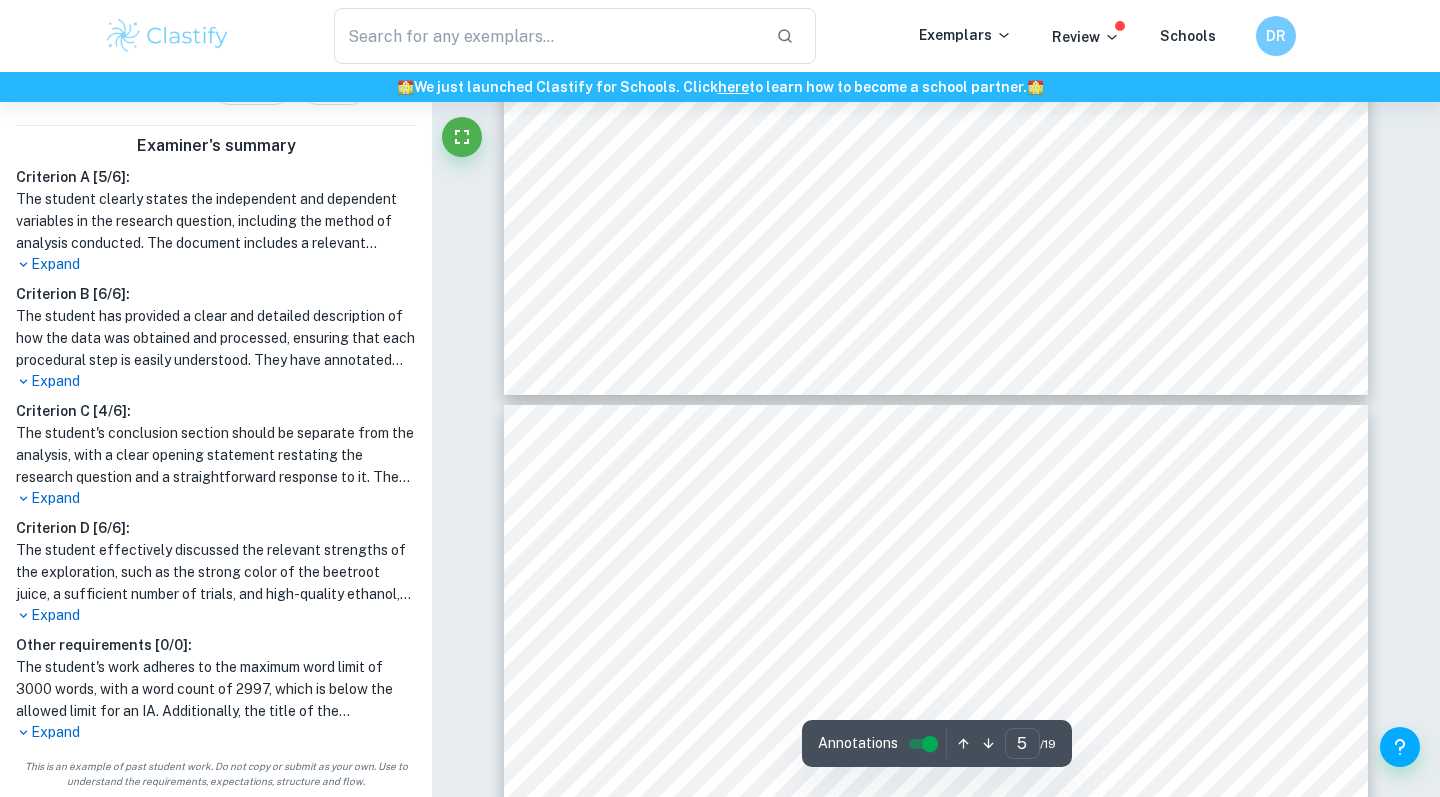 scroll, scrollTop: 4788, scrollLeft: 0, axis: vertical 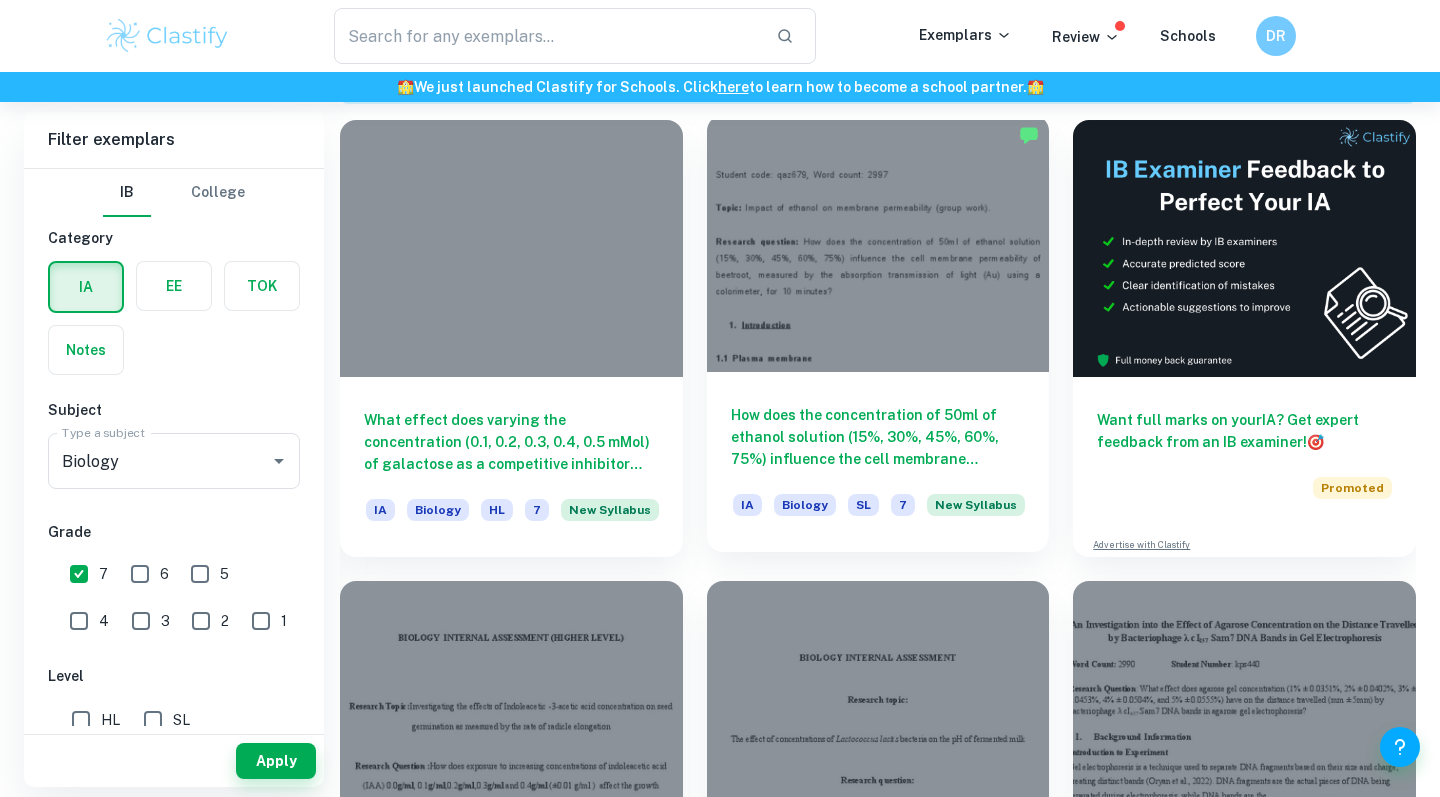 click on "How does the concentration of 50ml of ethanol solution (15%, 30%, 45%, 60%, 75%) influence the cell membrane permeability of beetroot, measured by the absorption transmission of light (Au) using a colorimeter, for 10 minutes?" at bounding box center [878, 437] 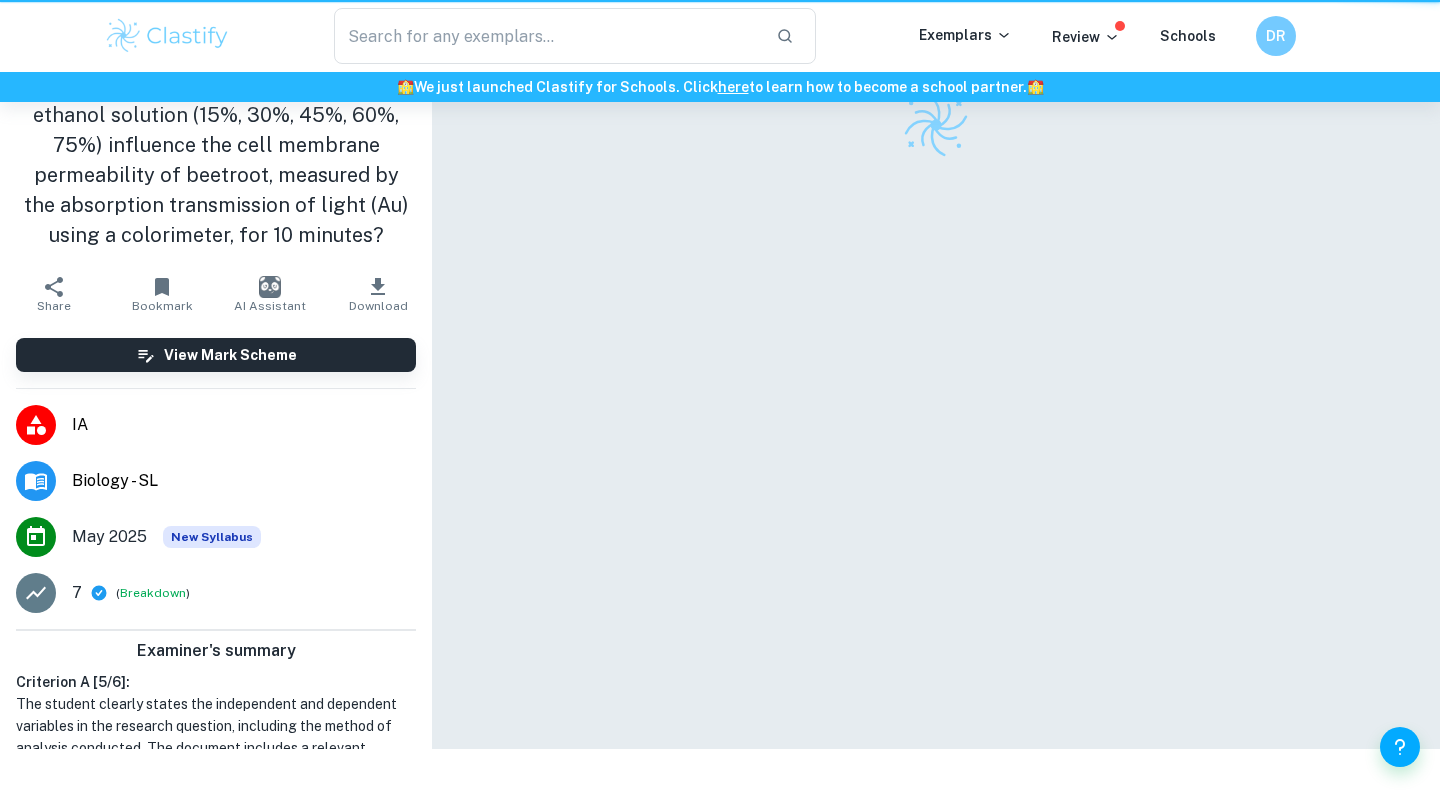 scroll, scrollTop: 0, scrollLeft: 0, axis: both 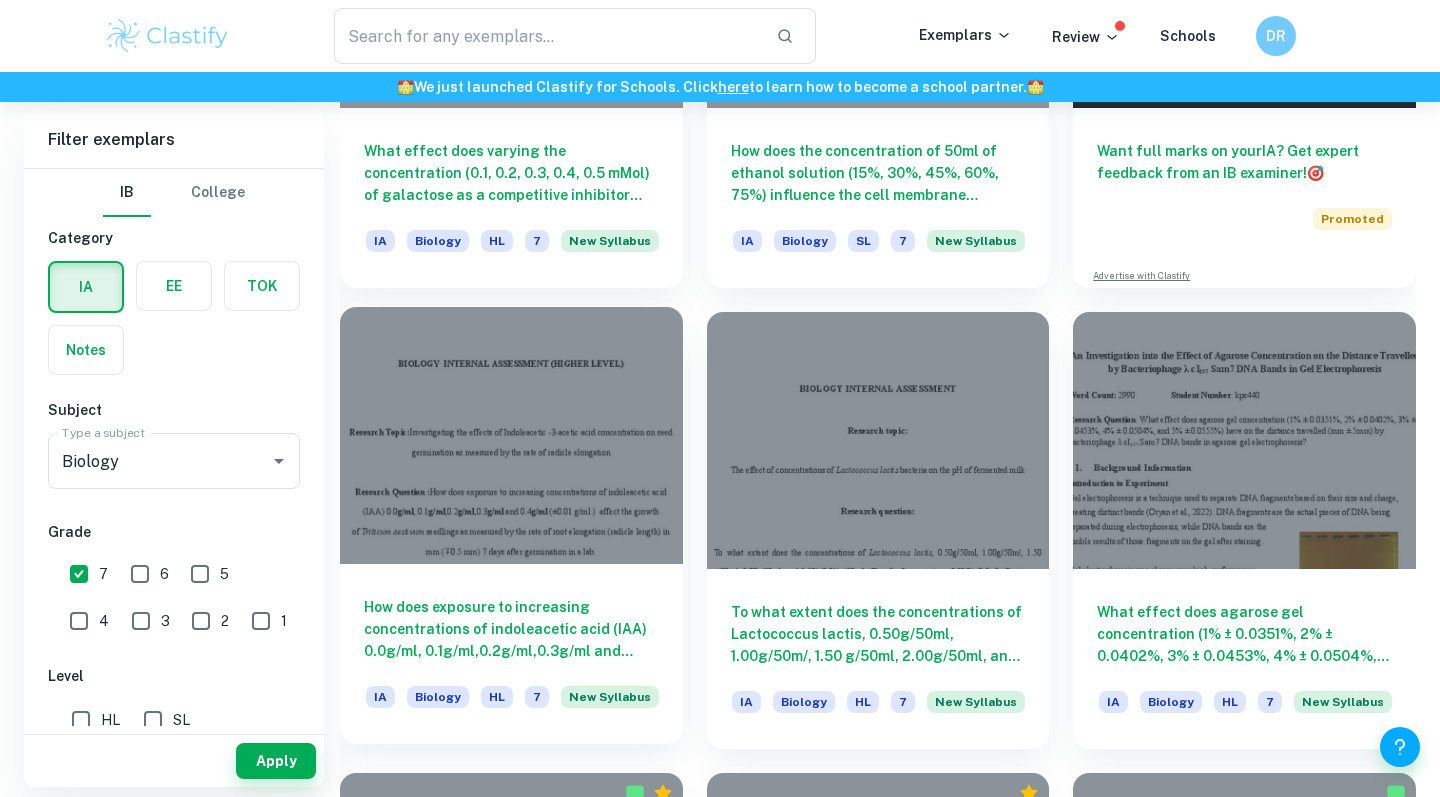 click on "How does exposure to increasing concentrations of indoleacetic acid
(IAA) 0.0g/ml, 0.1g/ml,0.2g/ml,0.3g/ml and 0.4g/ml (±0.01 g/ml ) affect the growth
of)Triticum aestivum seedlings as measured by the rate of root elongation (radicle length) in
mm (30.5 mm) 7 days after germination in a lab." at bounding box center (511, 629) 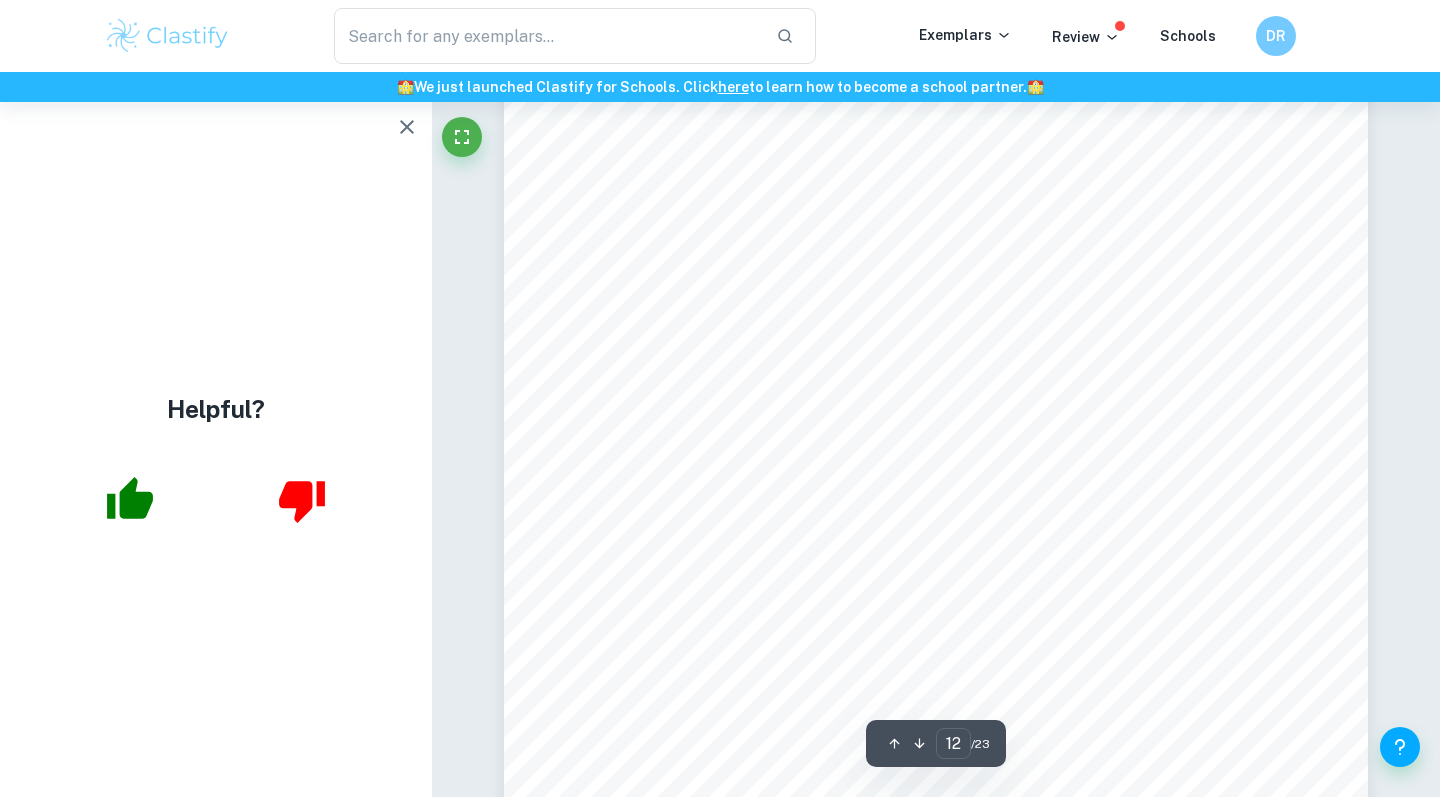 scroll, scrollTop: 14084, scrollLeft: 0, axis: vertical 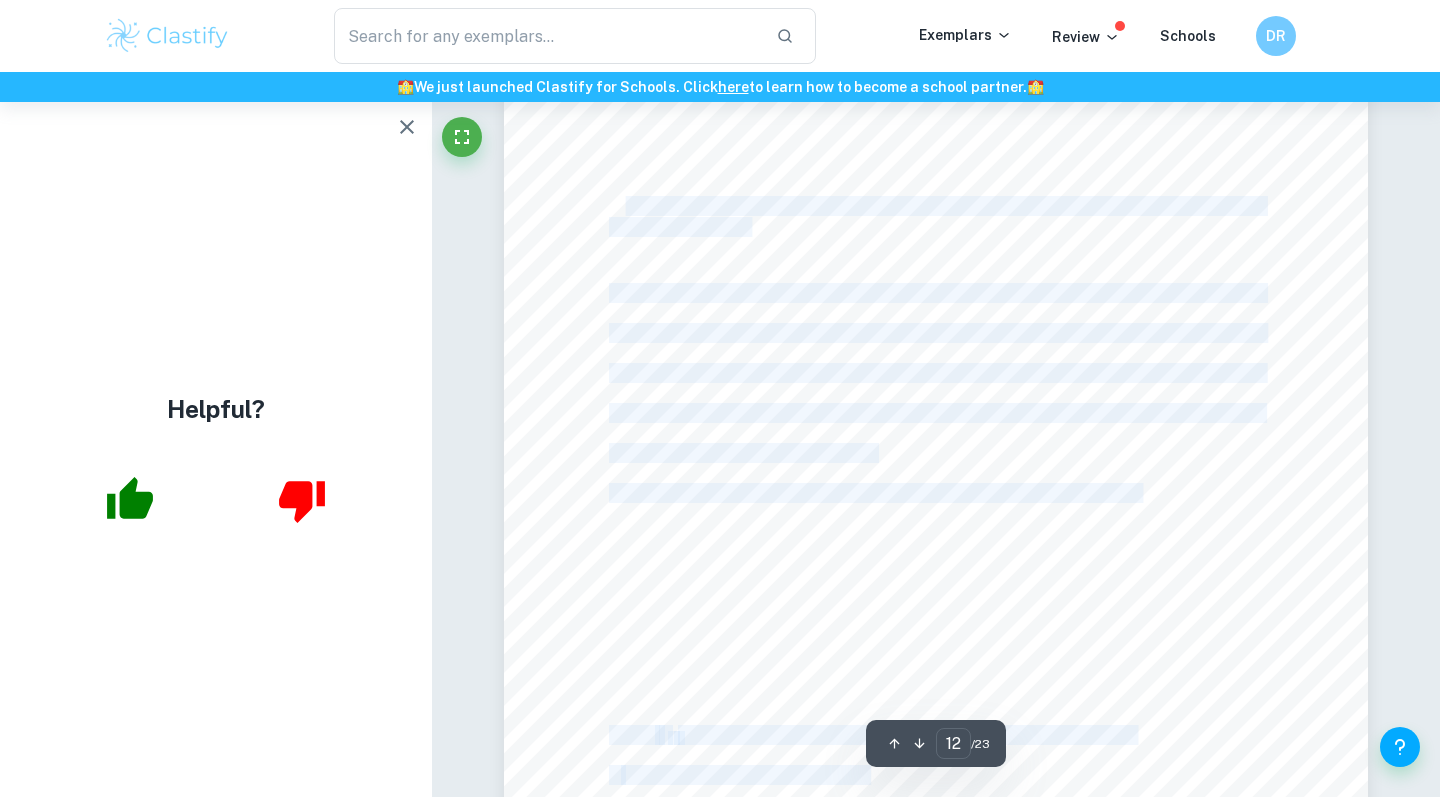 drag, startPoint x: 767, startPoint y: 233, endPoint x: 629, endPoint y: 203, distance: 141.22322 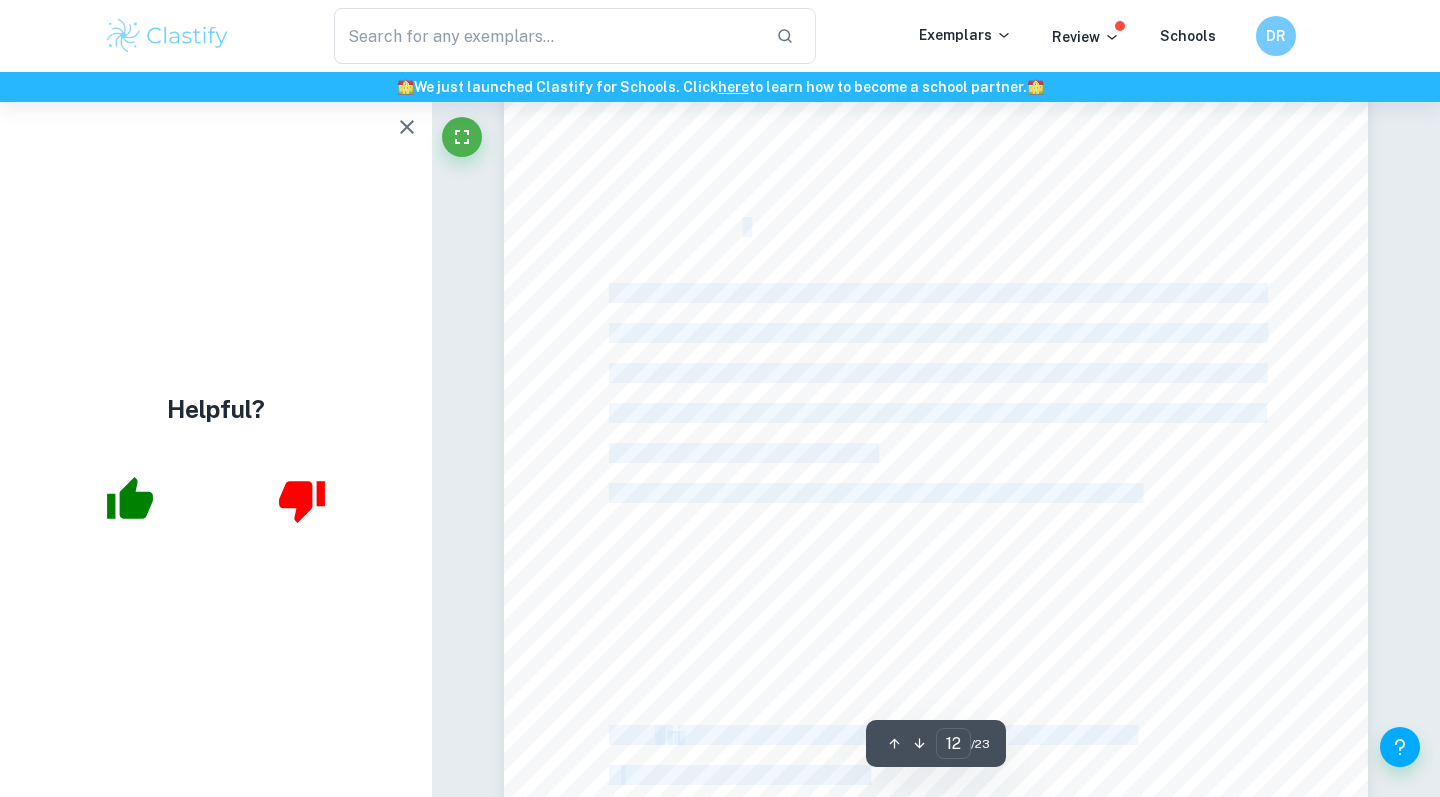 drag, startPoint x: 597, startPoint y: 201, endPoint x: 742, endPoint y: 225, distance: 146.9728 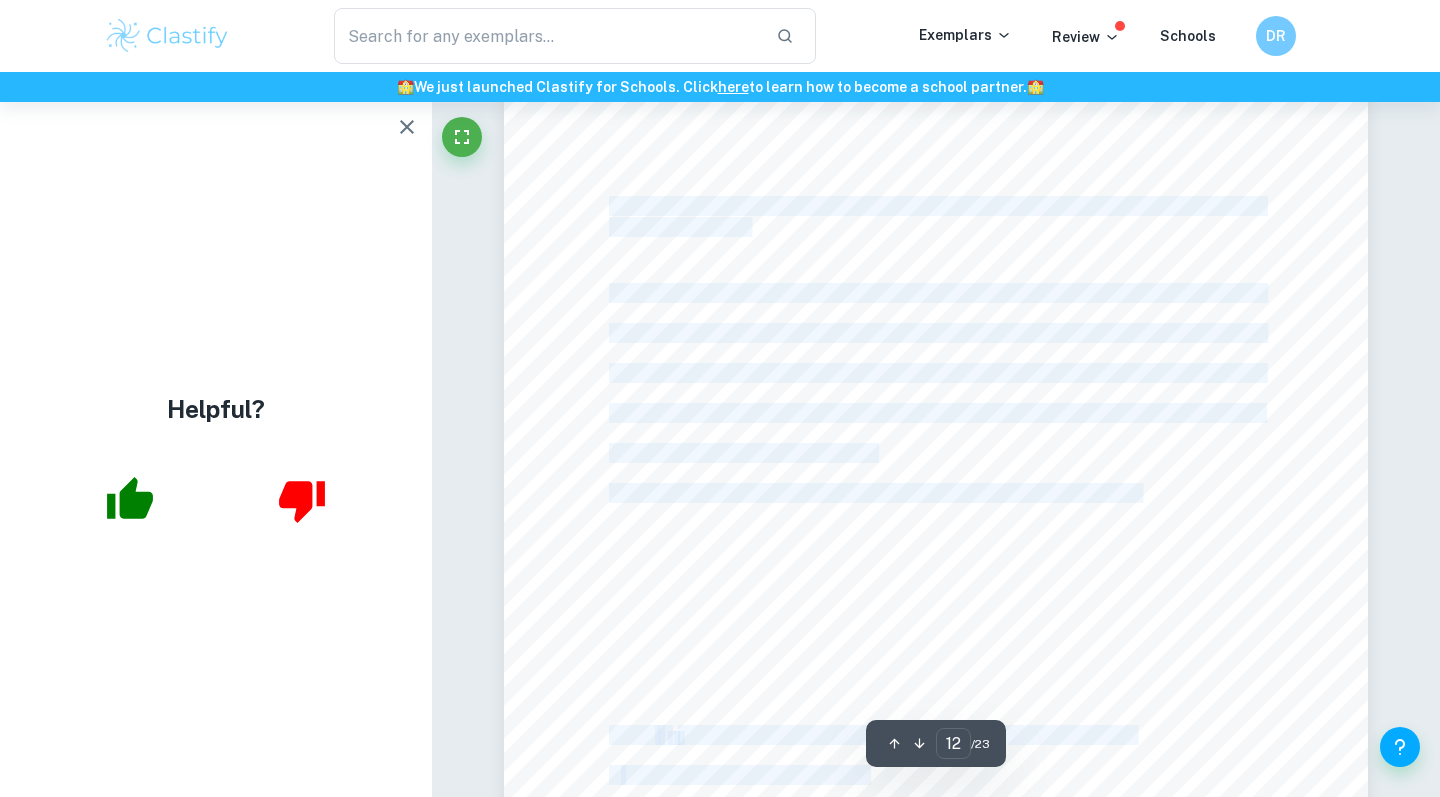 drag, startPoint x: 754, startPoint y: 226, endPoint x: 612, endPoint y: 210, distance: 142.89856 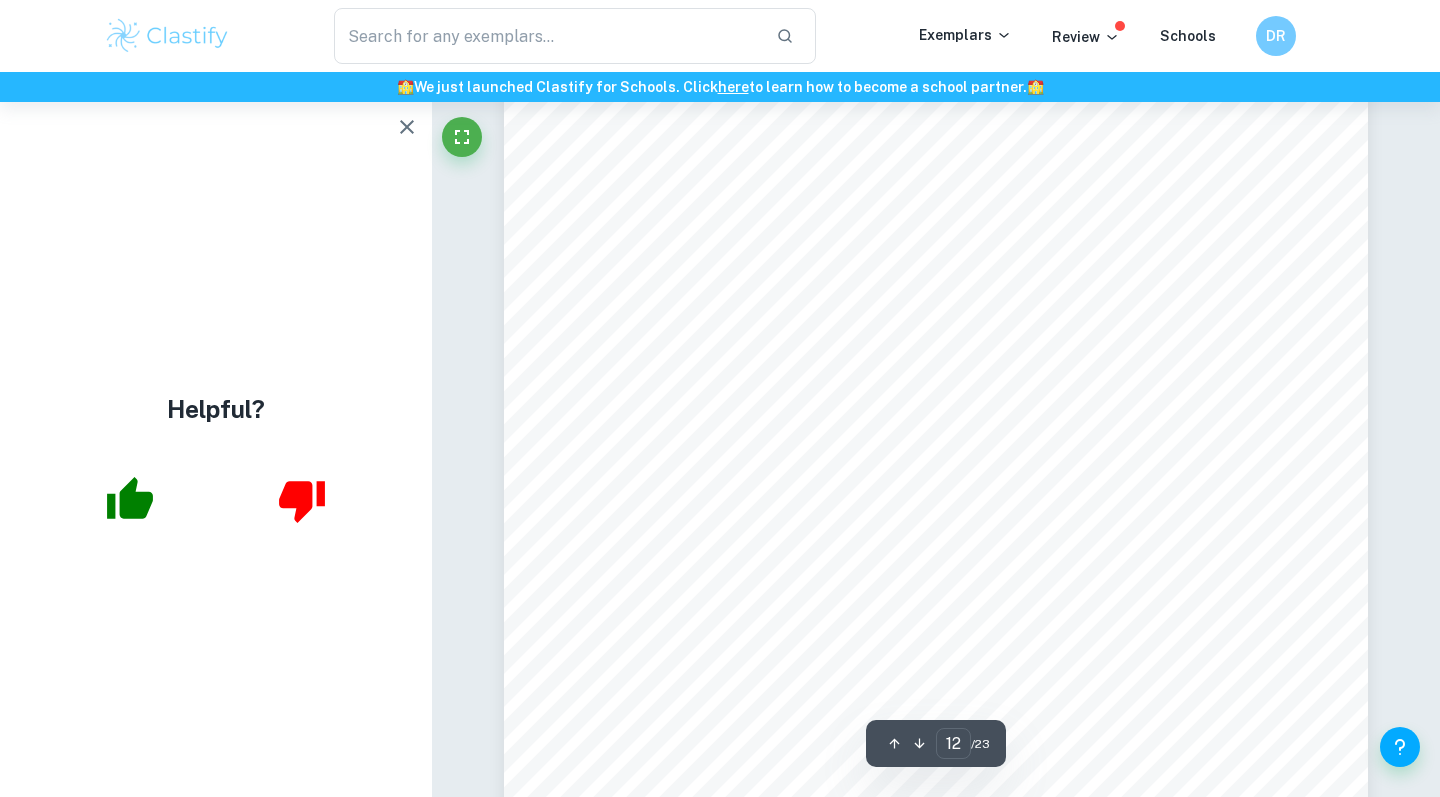 scroll, scrollTop: 14002, scrollLeft: 0, axis: vertical 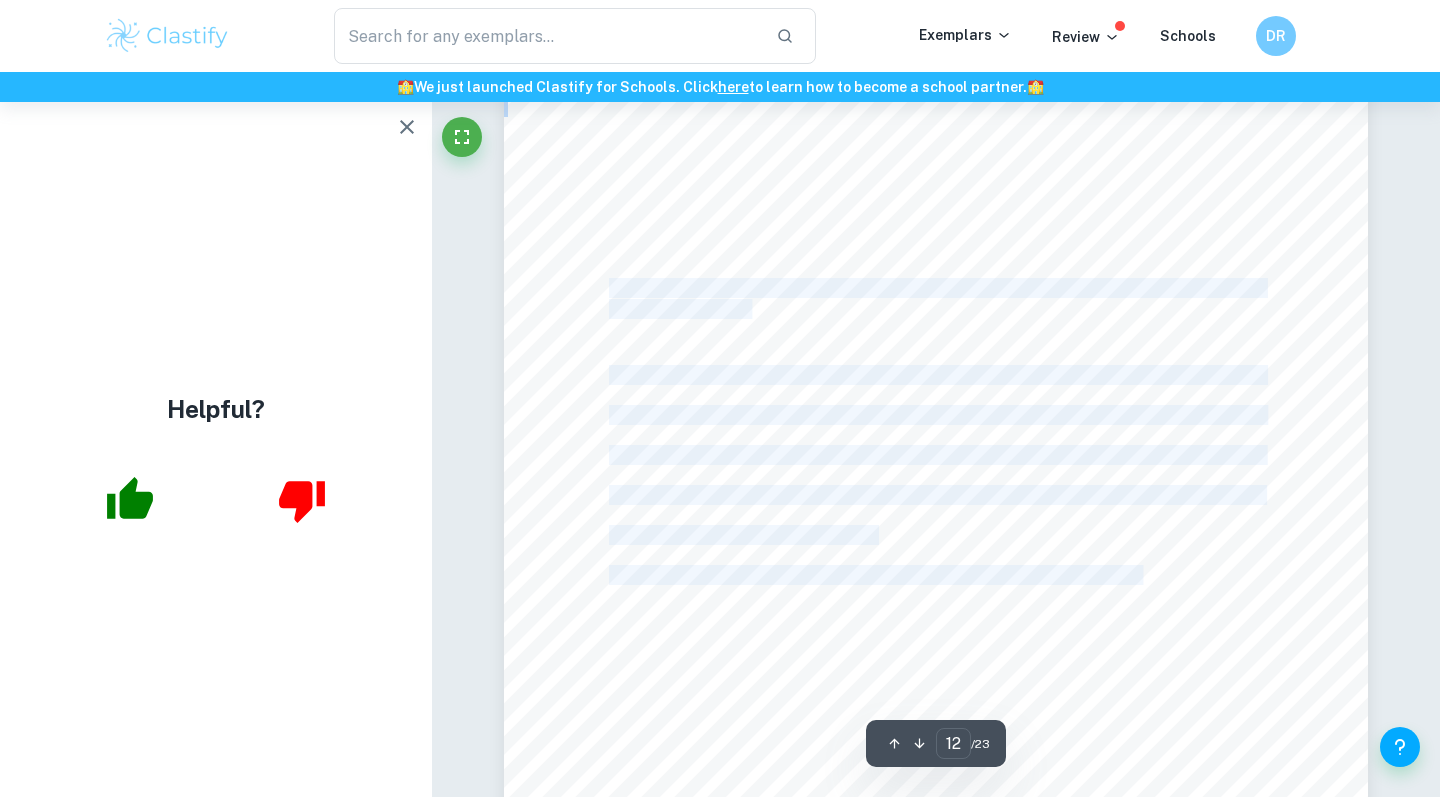 drag, startPoint x: 614, startPoint y: 287, endPoint x: 753, endPoint y: 313, distance: 141.41075 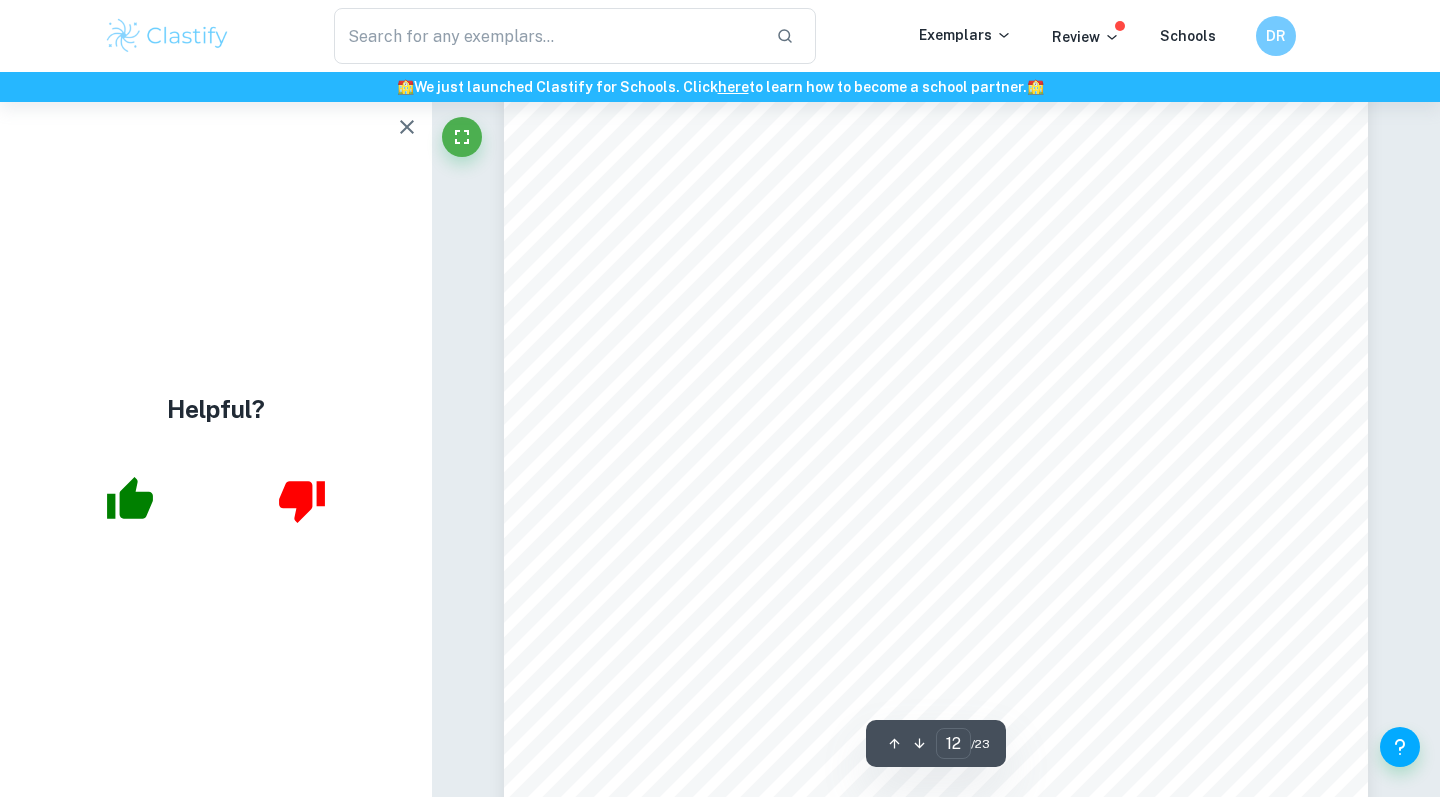 click on "Table 6. Processed data table displaying the relationship between galactose concentration, mean amount of glucose
Formula 1
Where   x 1   N" at bounding box center [936, 423] 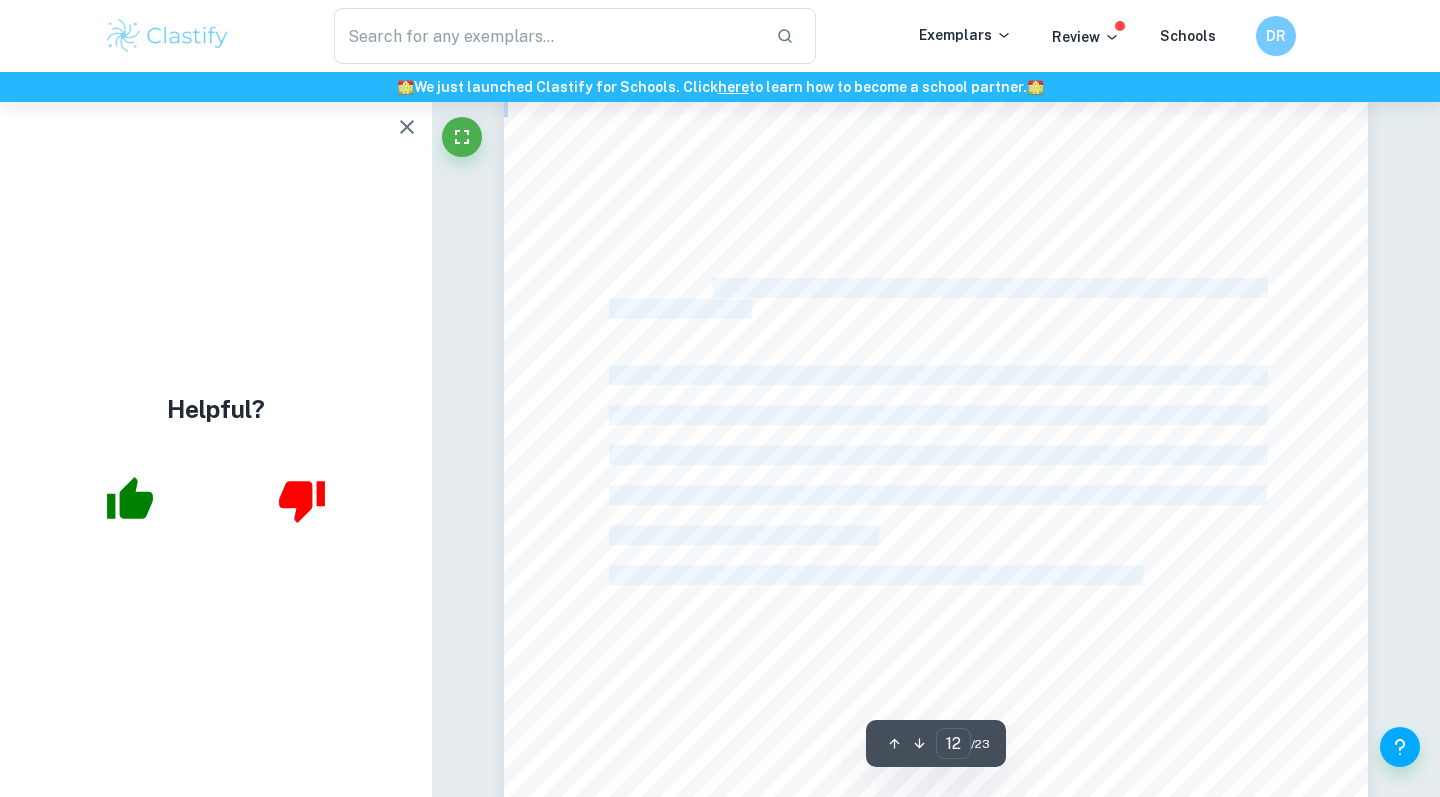 drag, startPoint x: 608, startPoint y: 287, endPoint x: 710, endPoint y: 289, distance: 102.01961 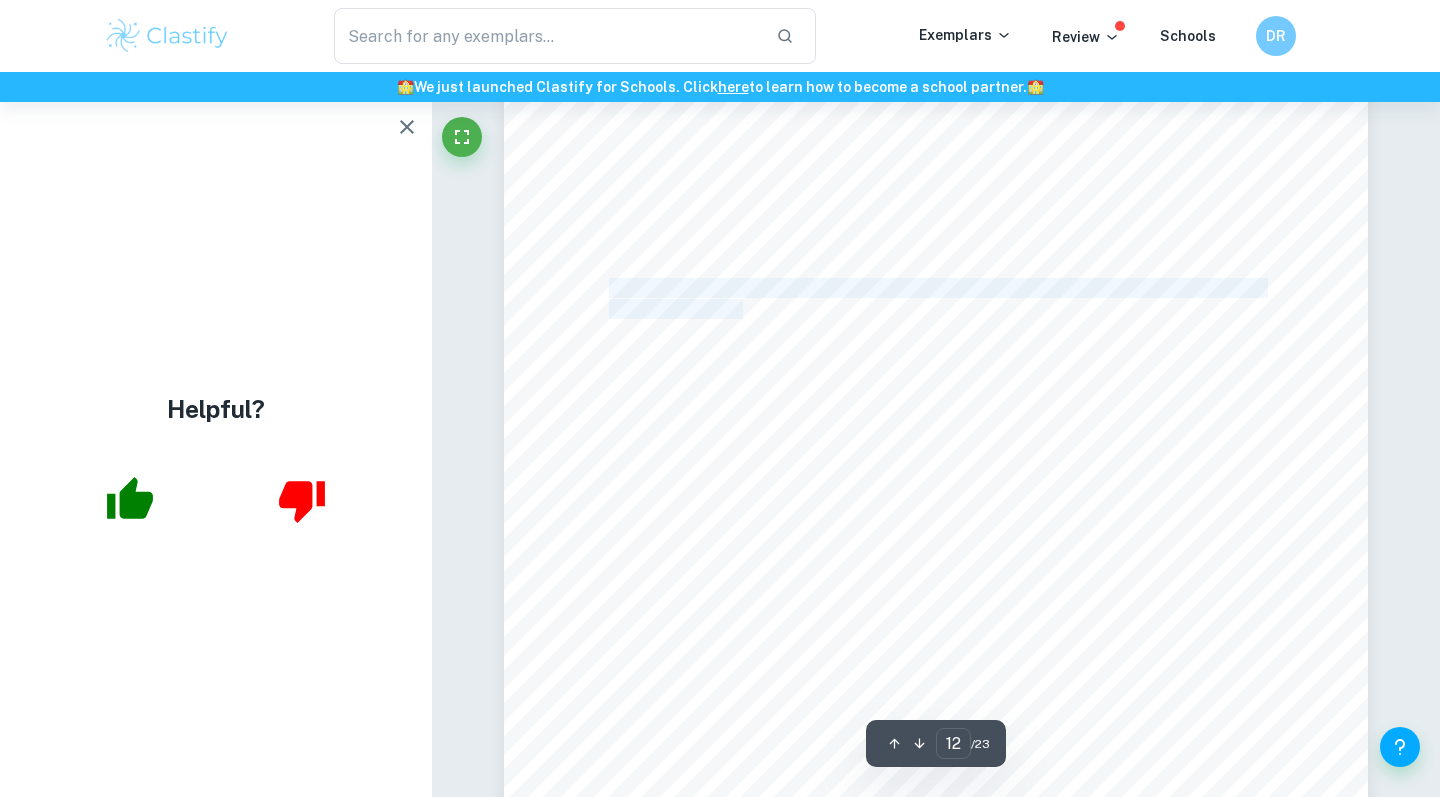 drag, startPoint x: 612, startPoint y: 290, endPoint x: 740, endPoint y: 310, distance: 129.55309 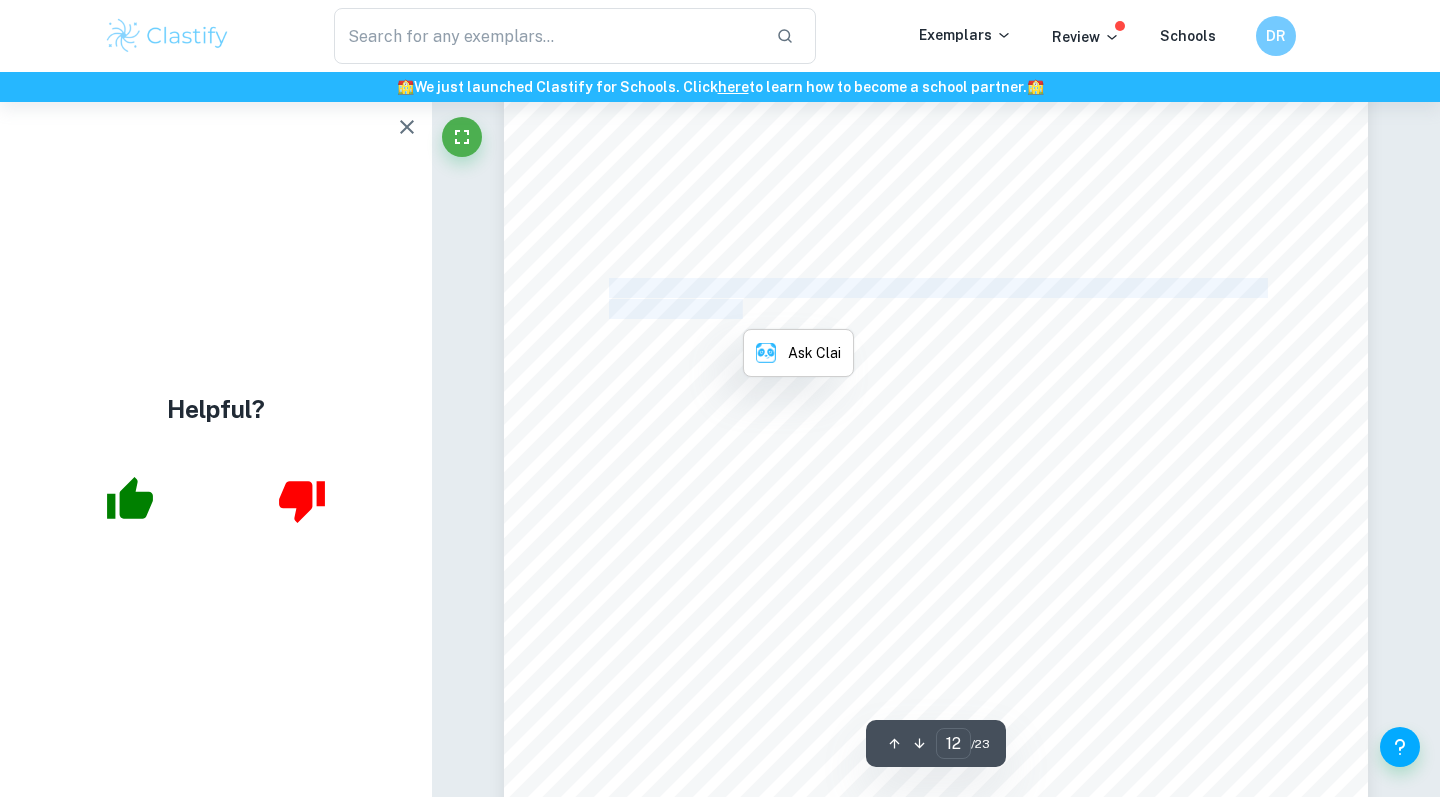 copy on "Processed data calculations-Calculating Mean,Standard Deviation and Uncertainties of the Radicle length" 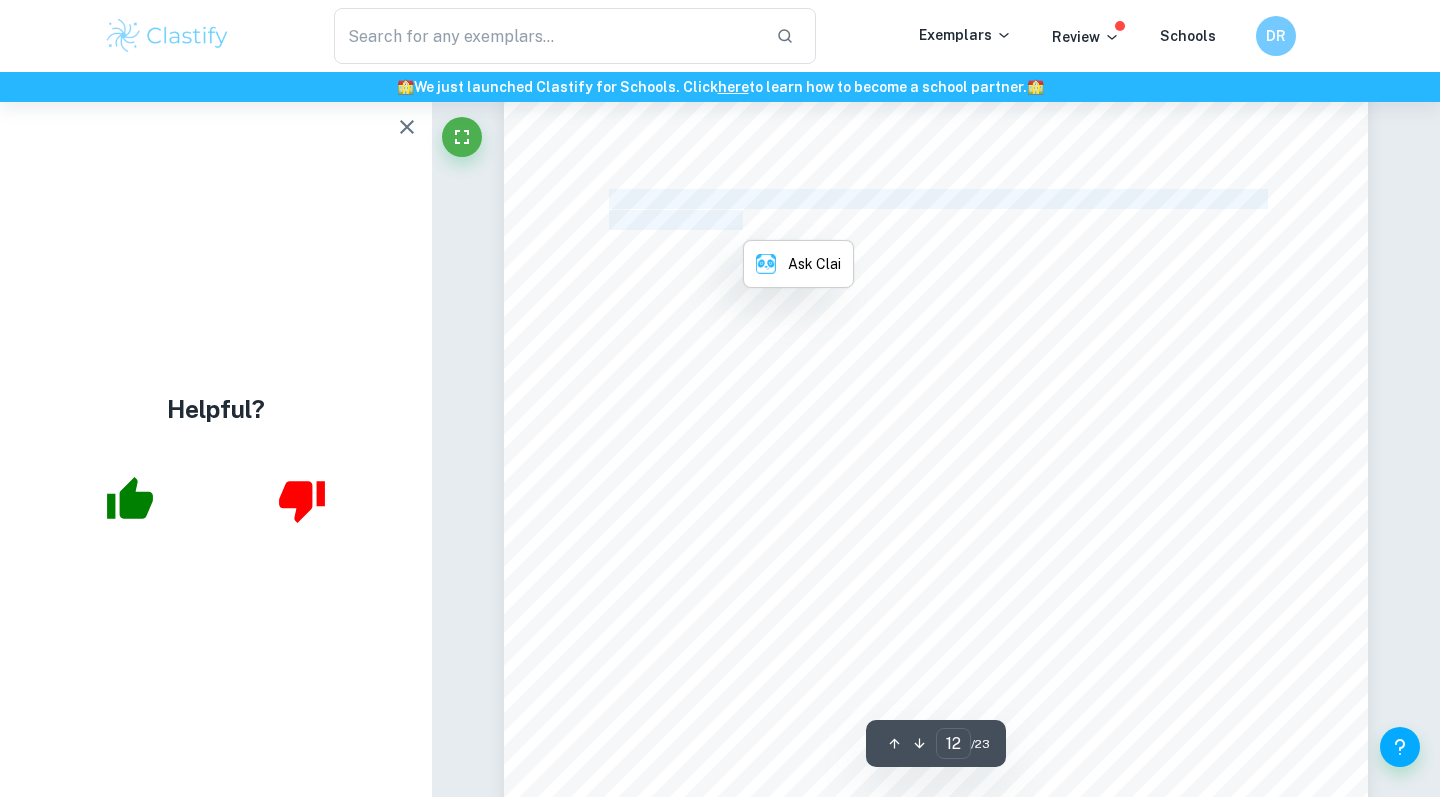 scroll, scrollTop: 14096, scrollLeft: 0, axis: vertical 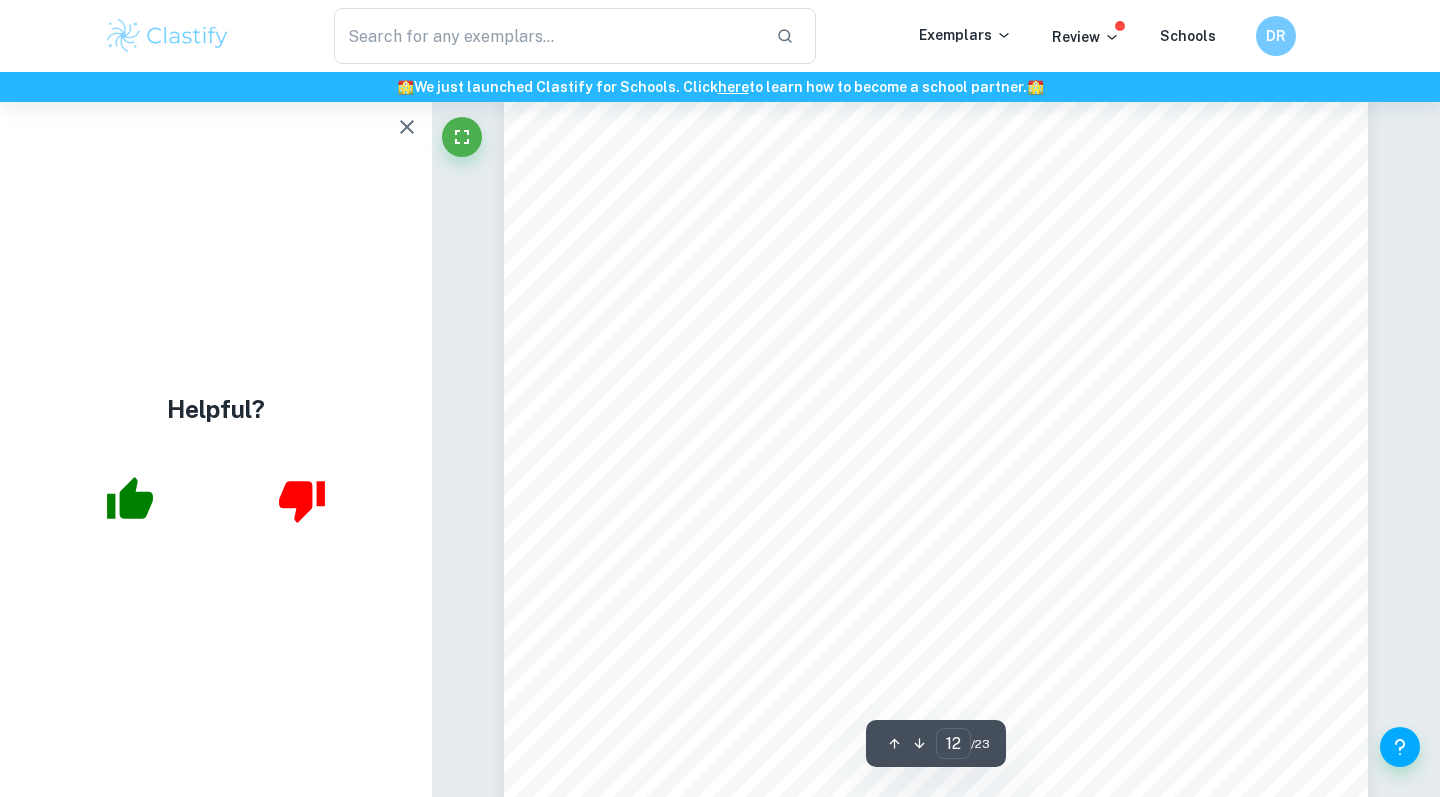 click on "Table 6. Processed data table displaying the relationship between galactose concentration, mean amount of glucose
Formula 1
Where   x 1   N" at bounding box center (936, 329) 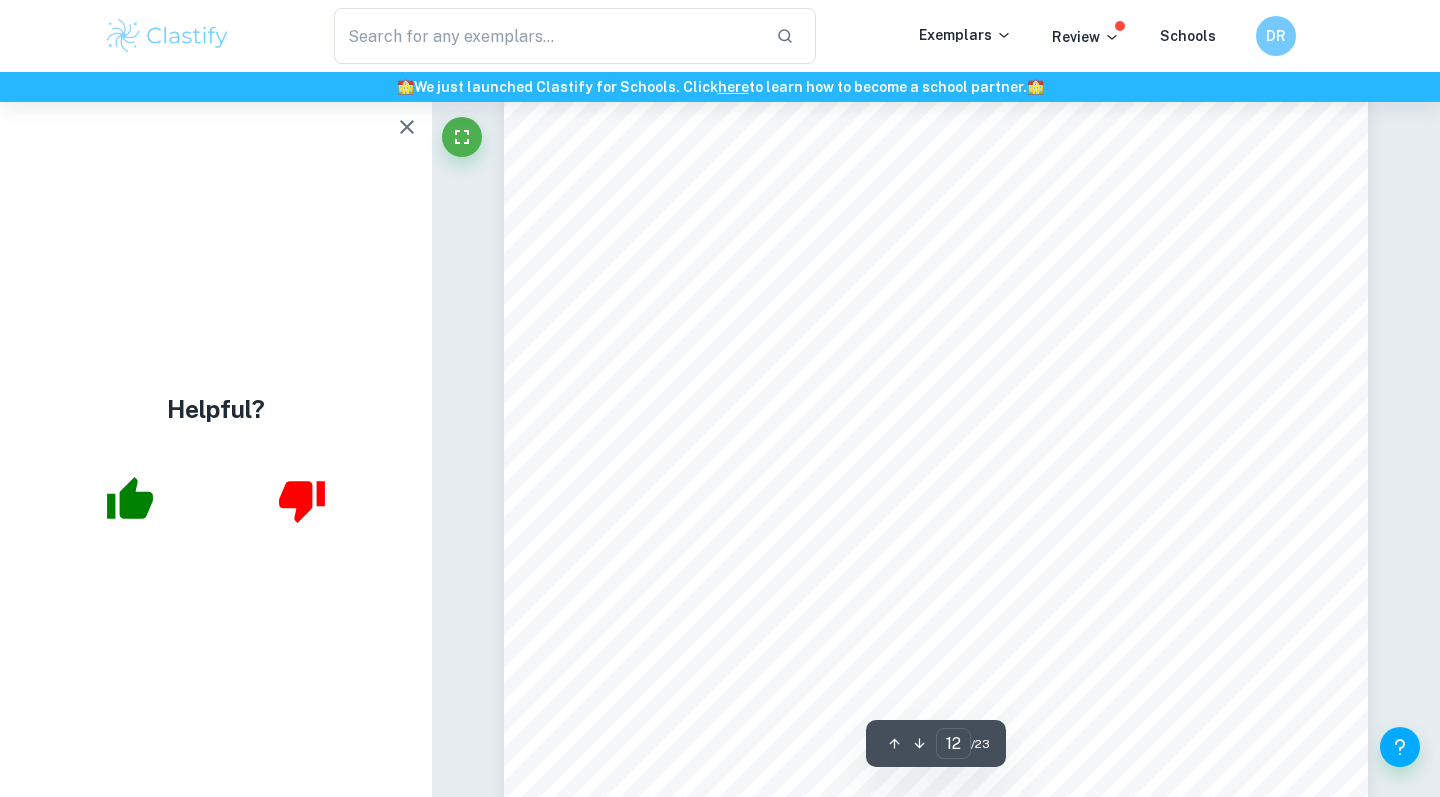 scroll, scrollTop: 14220, scrollLeft: 0, axis: vertical 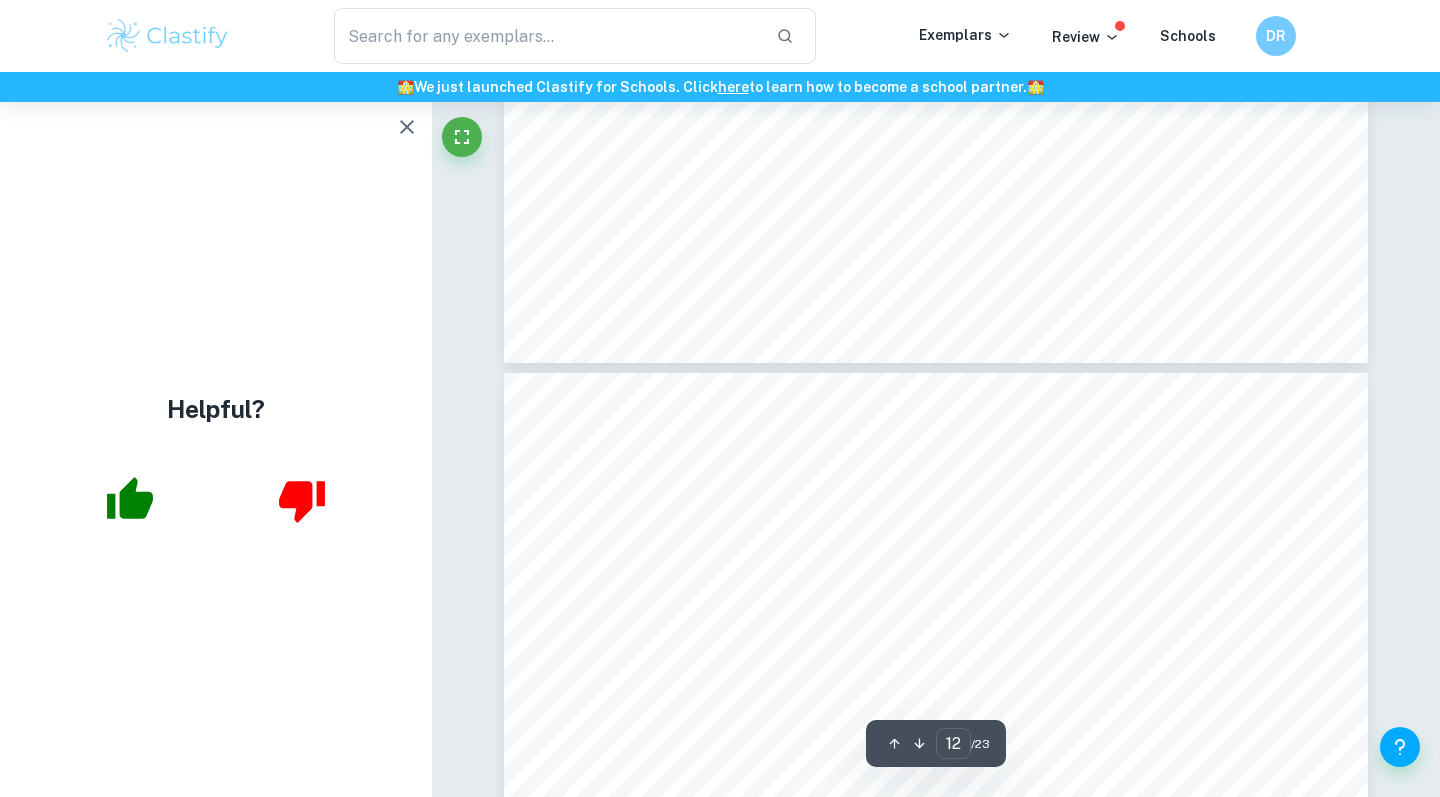 type on "13" 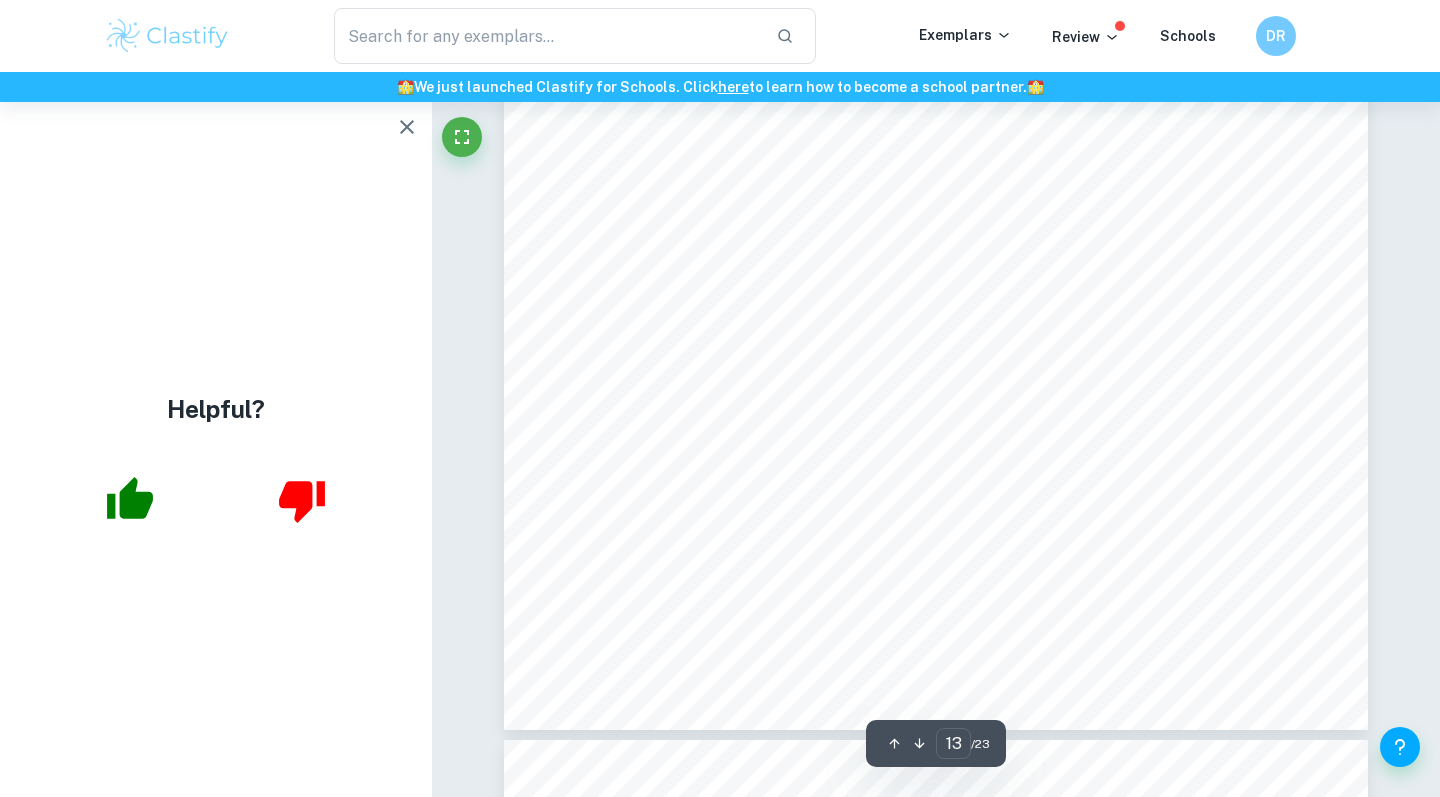 scroll, scrollTop: 15540, scrollLeft: 0, axis: vertical 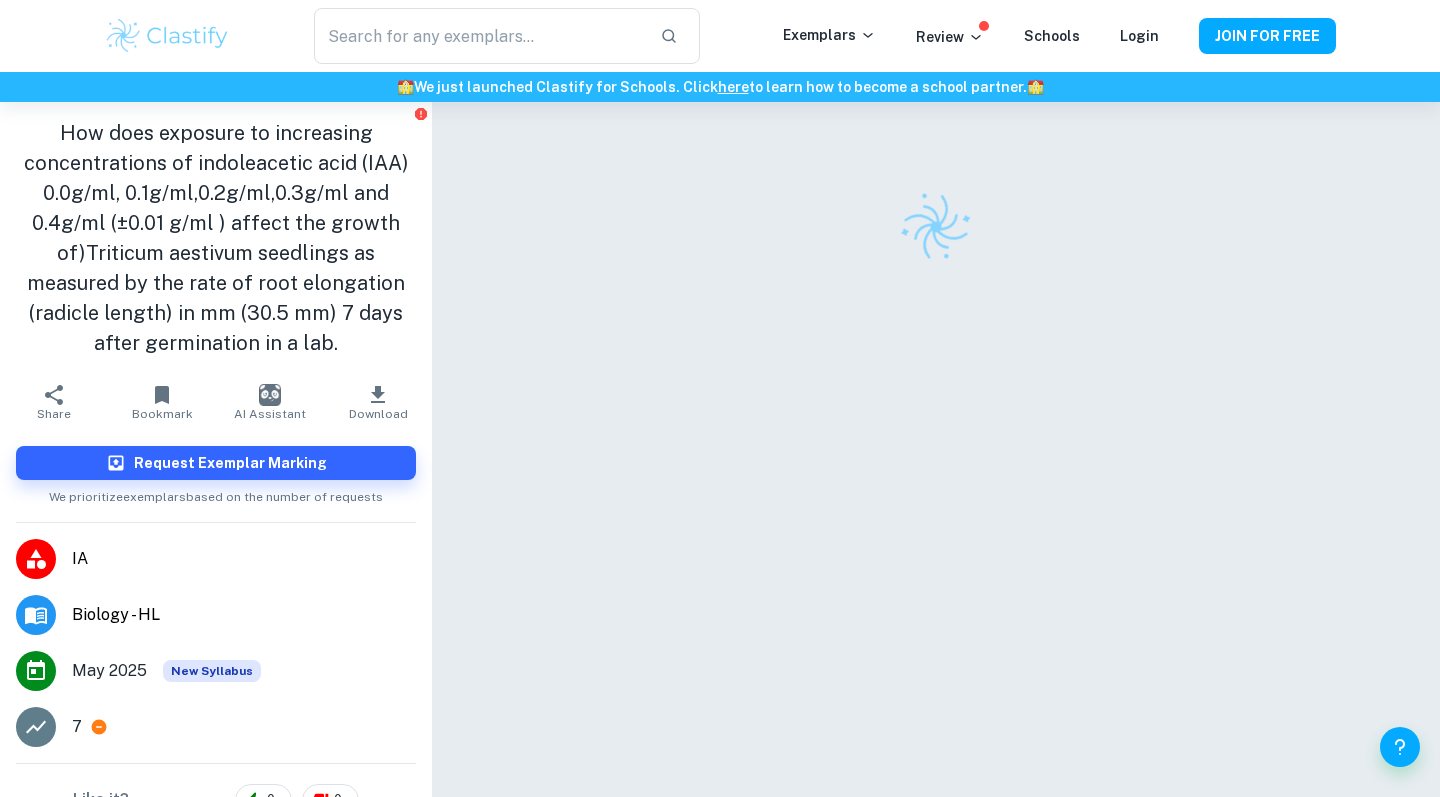 checkbox on "true" 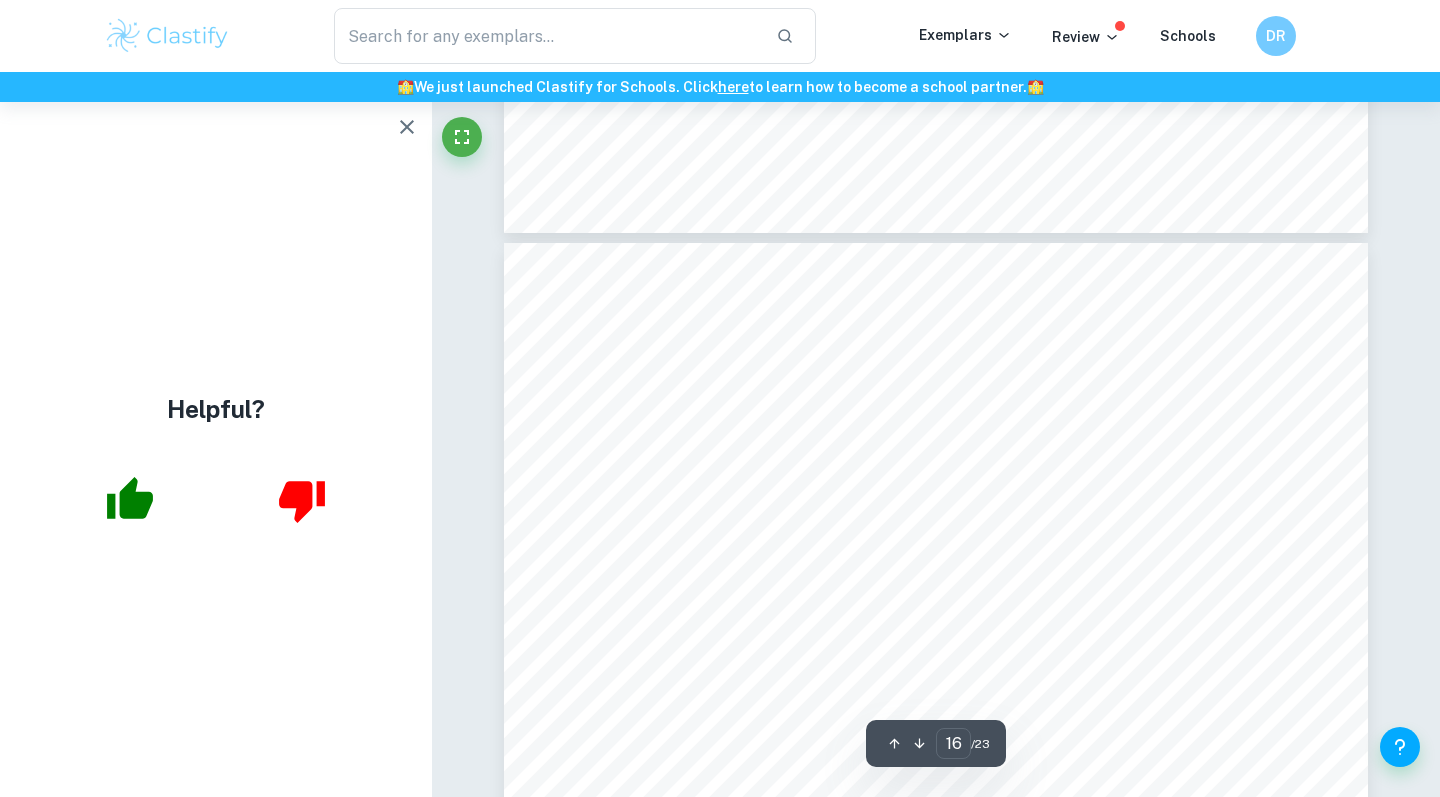 scroll, scrollTop: 18585, scrollLeft: 0, axis: vertical 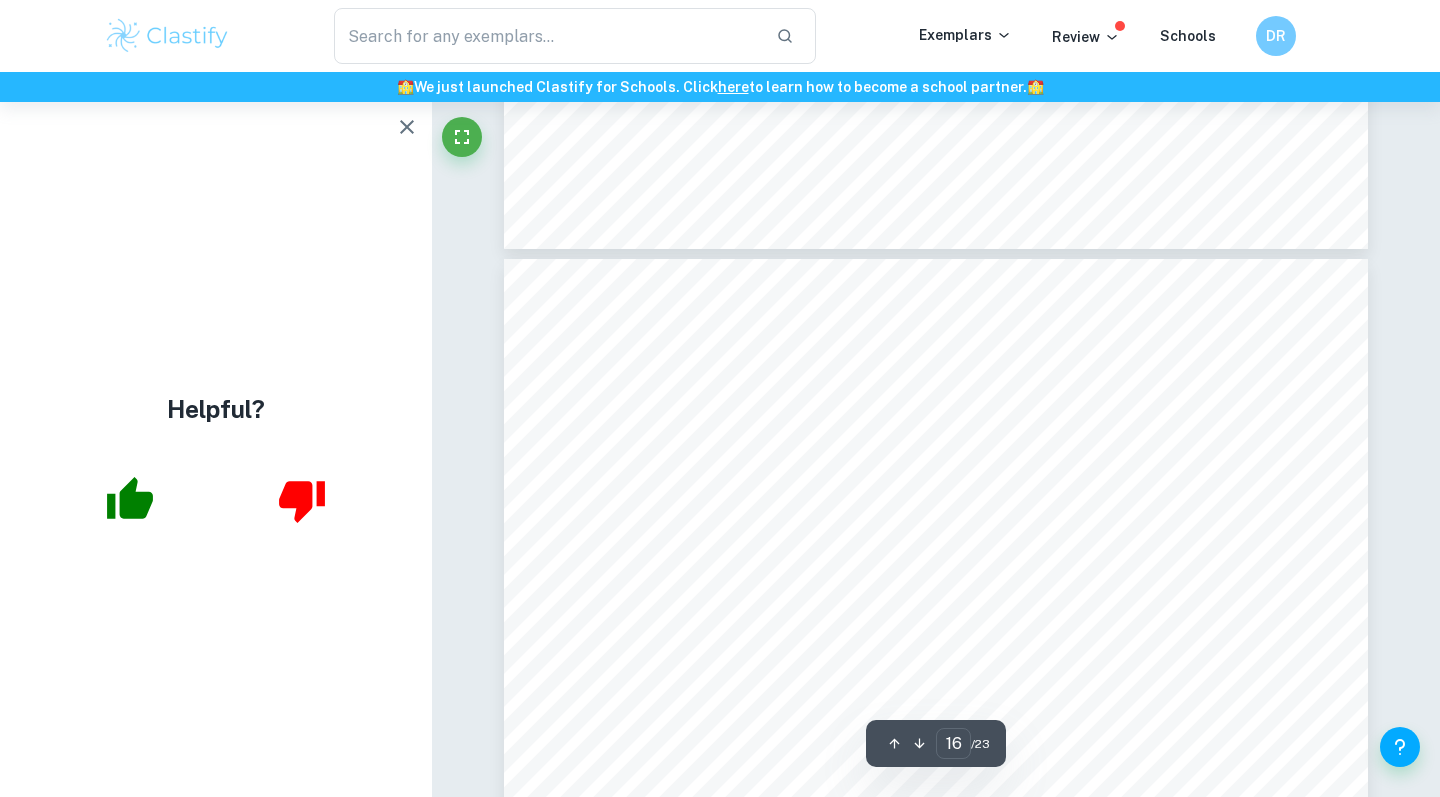 type on "15" 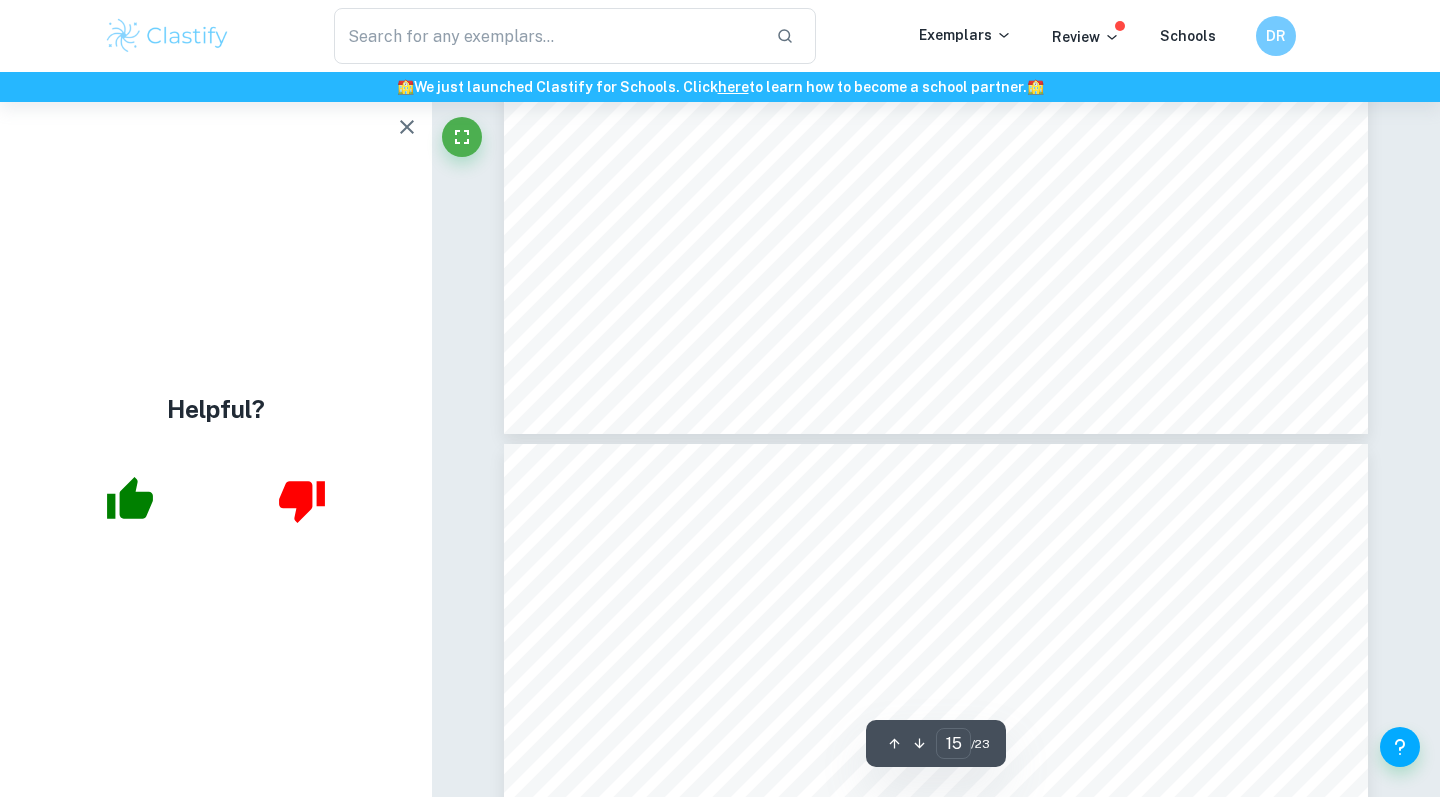 scroll, scrollTop: 18210, scrollLeft: 0, axis: vertical 